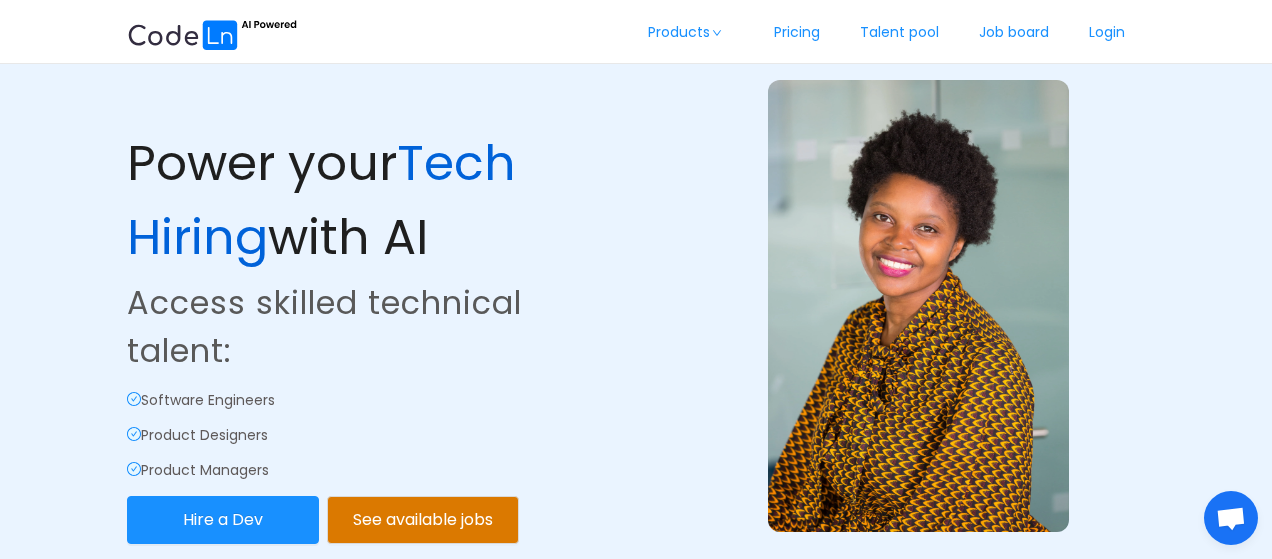 scroll, scrollTop: 0, scrollLeft: 0, axis: both 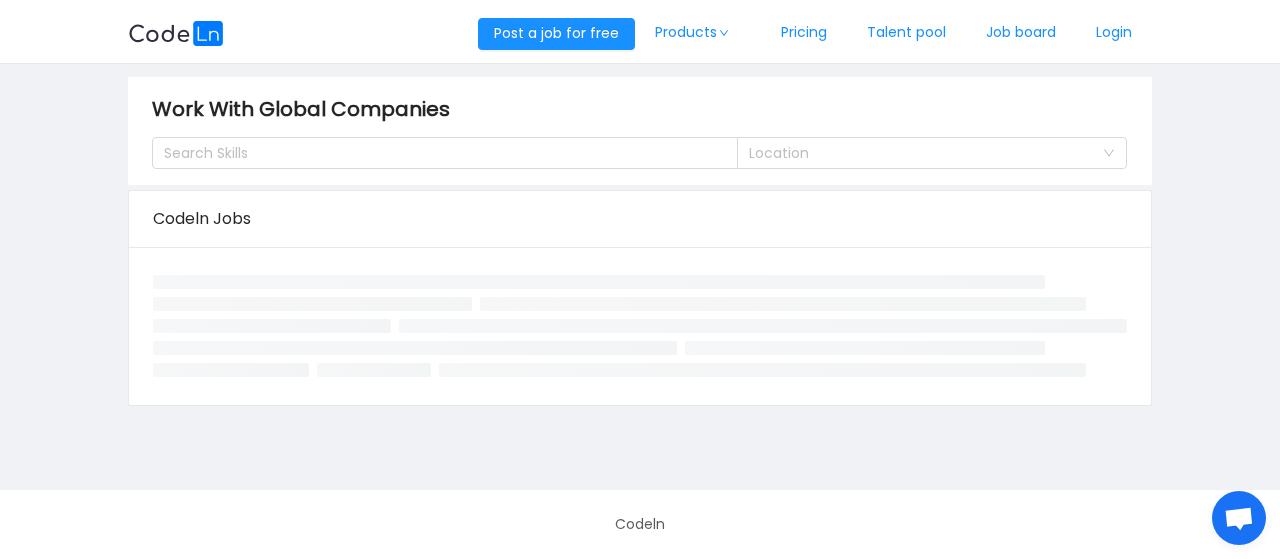 click on "Job board" at bounding box center [1021, 33] 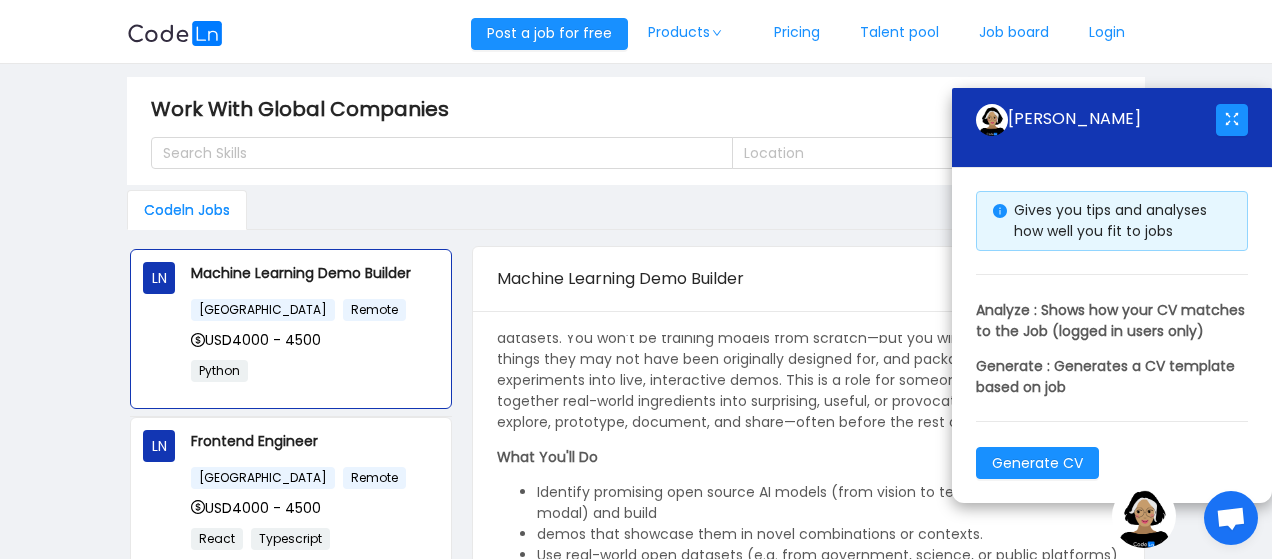 scroll, scrollTop: 50, scrollLeft: 0, axis: vertical 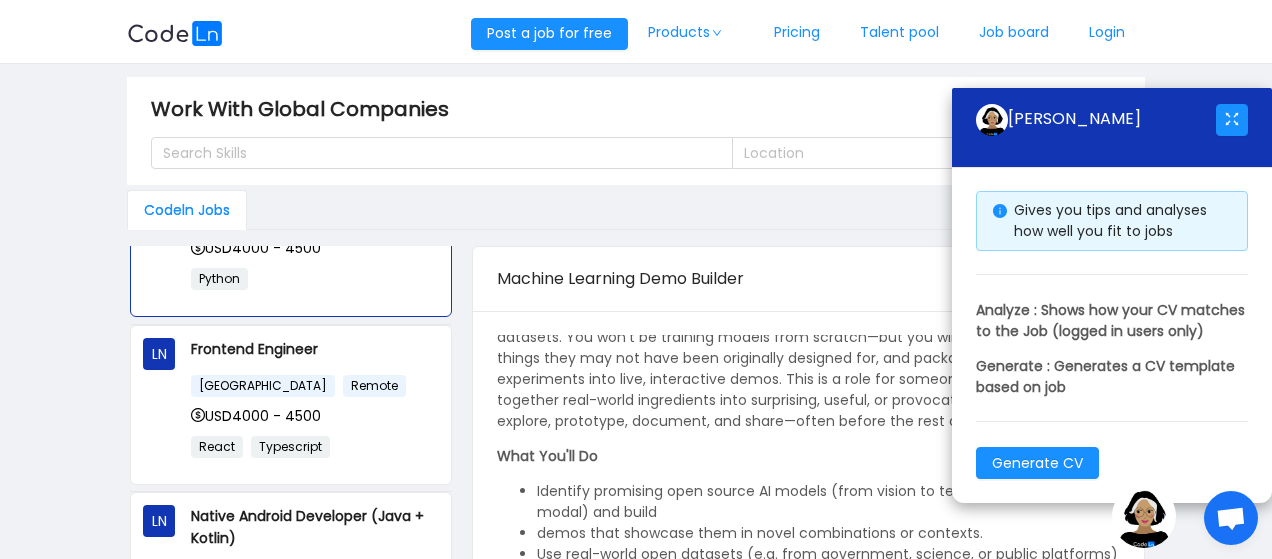 click on "USD4000 - 4500" at bounding box center [315, 416] 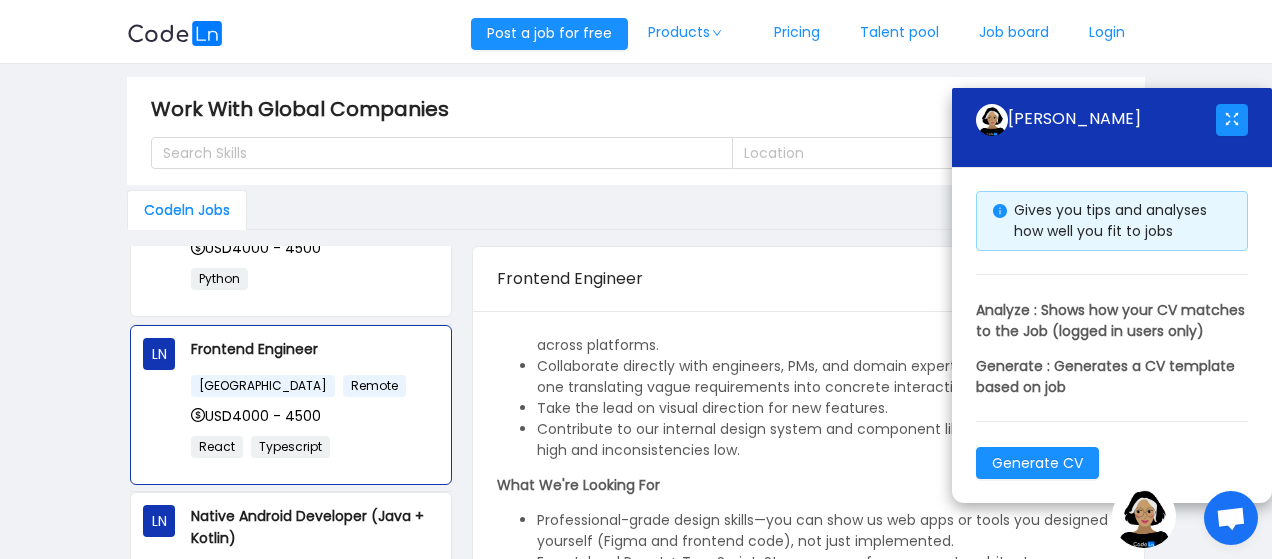 scroll, scrollTop: 465, scrollLeft: 0, axis: vertical 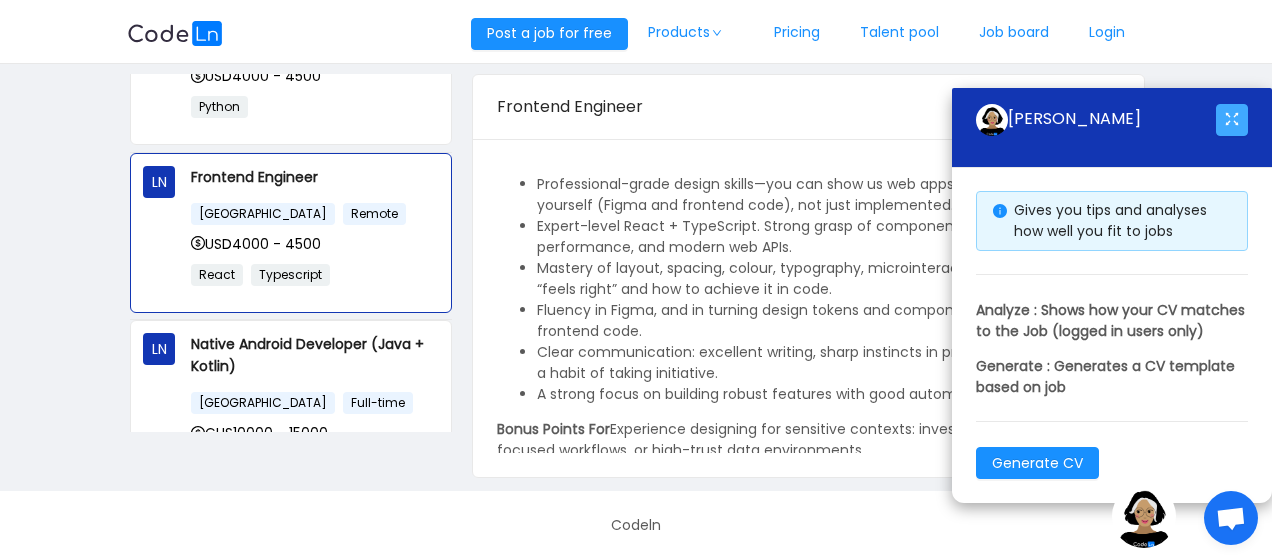 click at bounding box center [1232, 120] 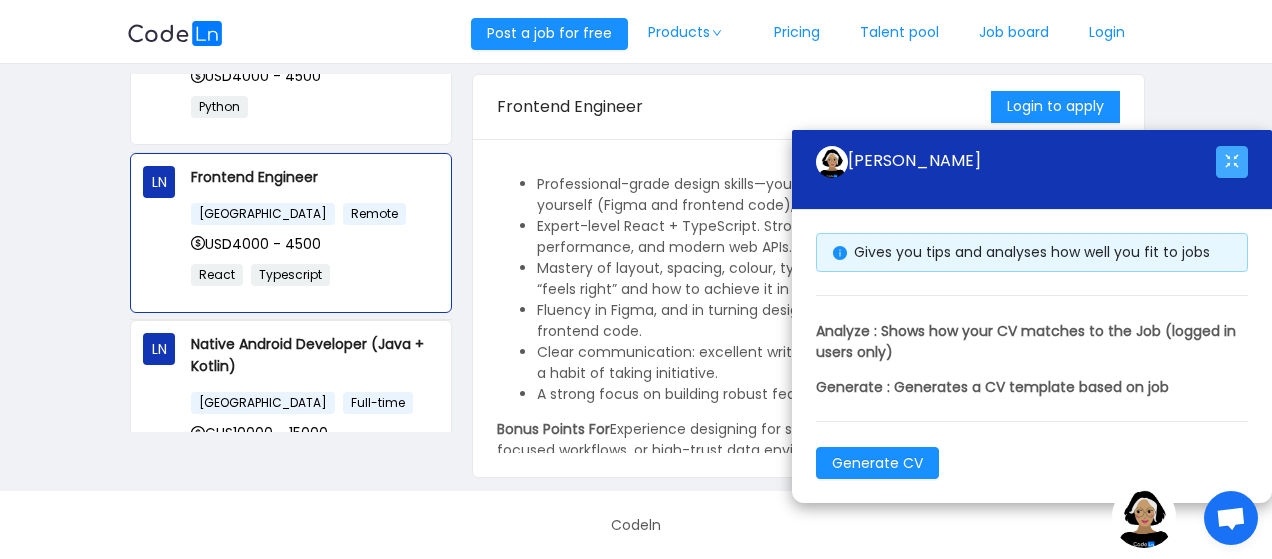 click at bounding box center (1232, 162) 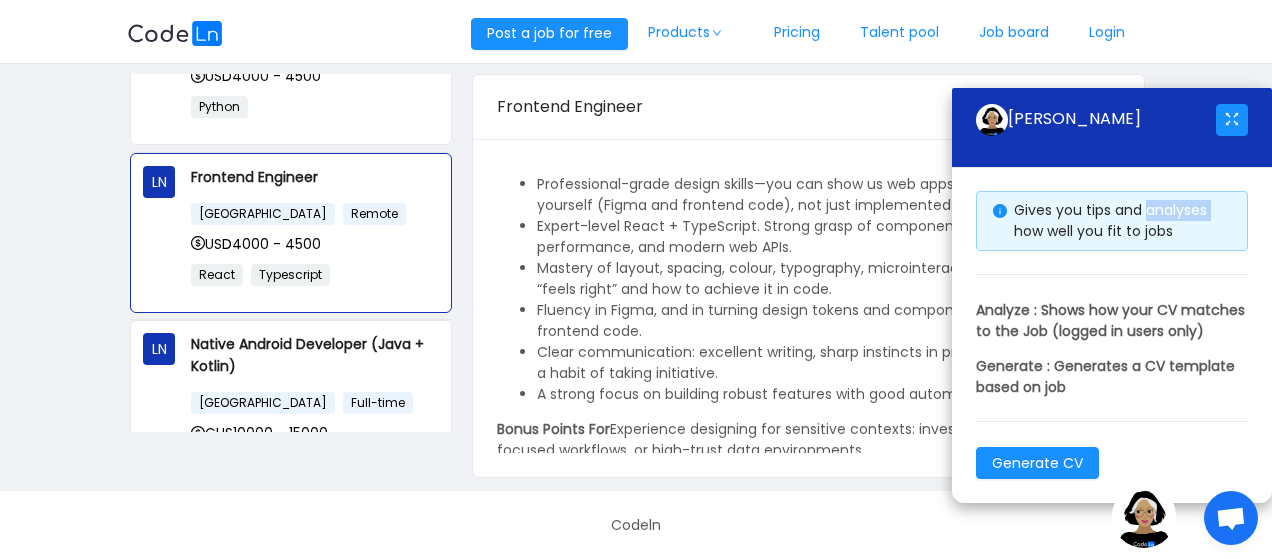 click on "Gives you tips and analyses how well you fit to jobs
Analyze : Shows how your CV matches to the Job (logged in users only)
Generate : Generates a CV template based on job
Generate CV" at bounding box center (1112, 335) 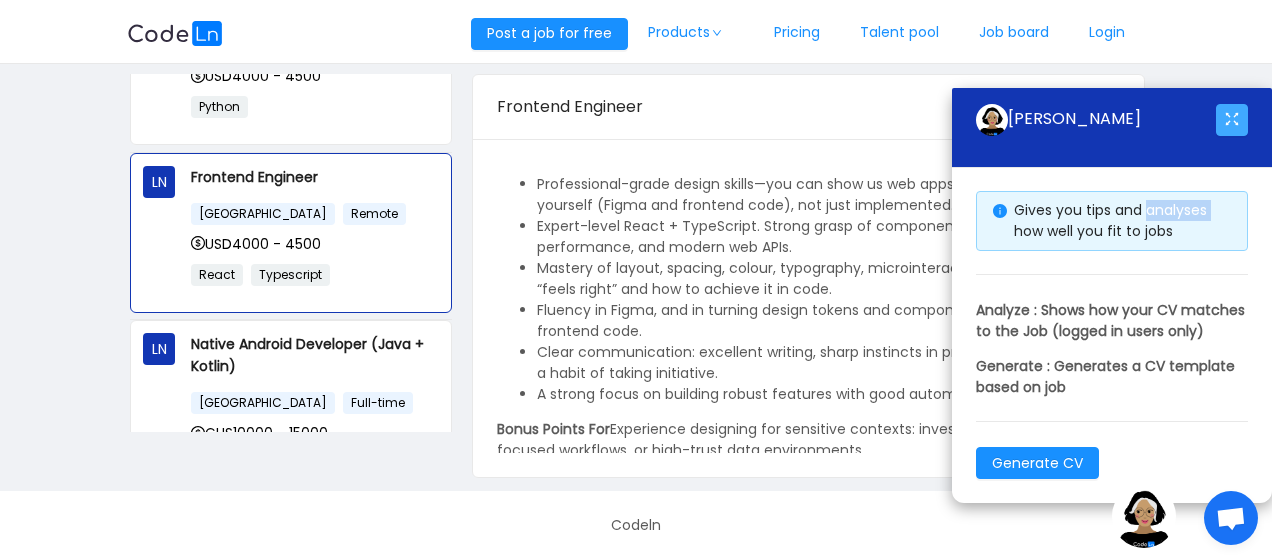 click at bounding box center [1232, 120] 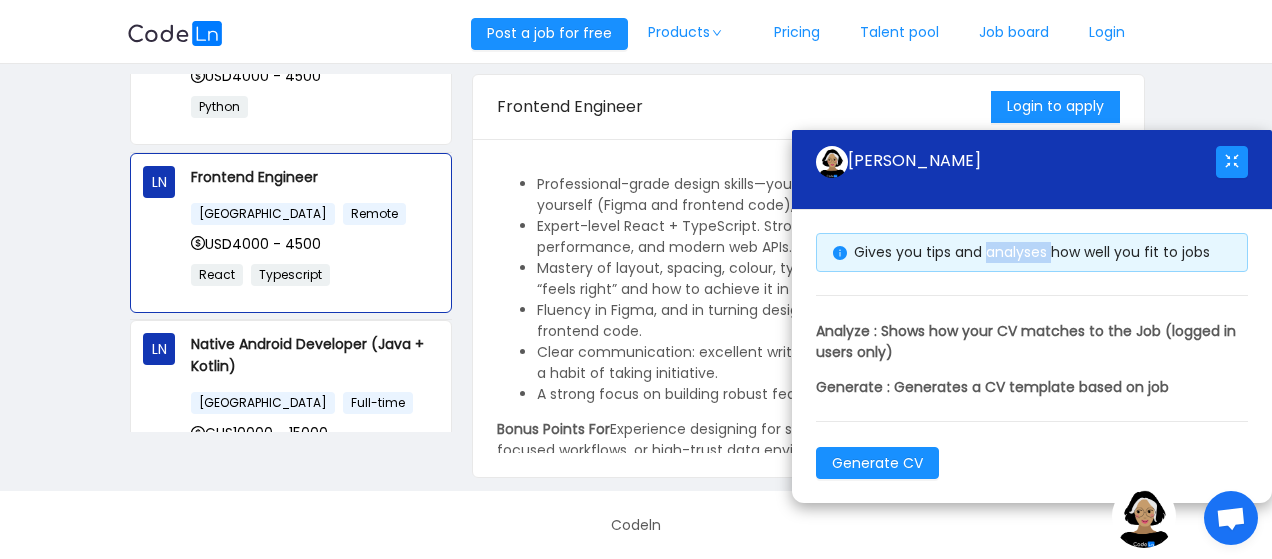 click on "Work With Global Companies Search Skills   Location   Codeln Jobs
LN
Machine Learning Demo Builder
[GEOGRAPHIC_DATA]   Remote  USD4000 - 4500
Python
LN
Frontend Engineer
[GEOGRAPHIC_DATA]   Remote  USD4000 - 4500
React Typescript
LN
Native Android Developer (Java + [GEOGRAPHIC_DATA])
[GEOGRAPHIC_DATA]   Full-time  GHS10000 - 15000
Java Kotlin Android
LN
Native IOS Developer (Swift)
[GEOGRAPHIC_DATA]   Full-time  GHS10000 - 15000
iOS Swift
LN
Lead Architect & Developer
[GEOGRAPHIC_DATA]   Full-time  NGN900000 - 1000000
NoSQL Java Python Go Node.js
LN
Backend Developer
[GEOGRAPHIC_DATA]   Full-time  NGN400000 - 450000
Python Django
LN
Mobile Developer
[GEOGRAPHIC_DATA]   Full-time  NGN400000 - 450000
Flutter React Native
LN
FullStack Software Engineer
[GEOGRAPHIC_DATA]   Full-time  USD750 - 1000
Python React.js" at bounding box center (636, 191) 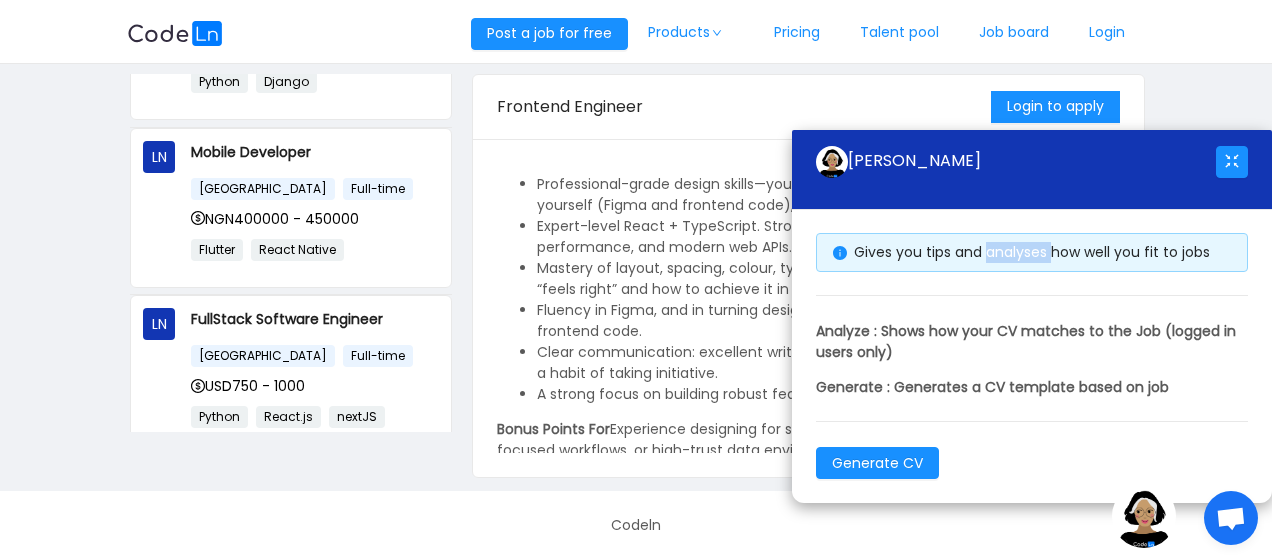 scroll, scrollTop: 1020, scrollLeft: 0, axis: vertical 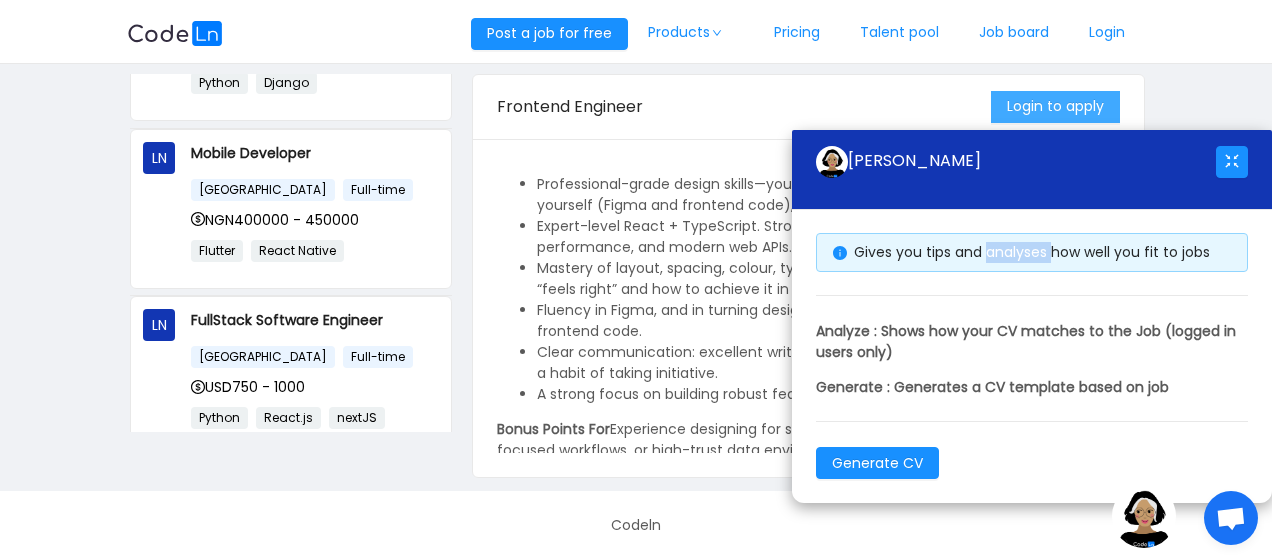 click on "Login to
apply" at bounding box center (1055, 107) 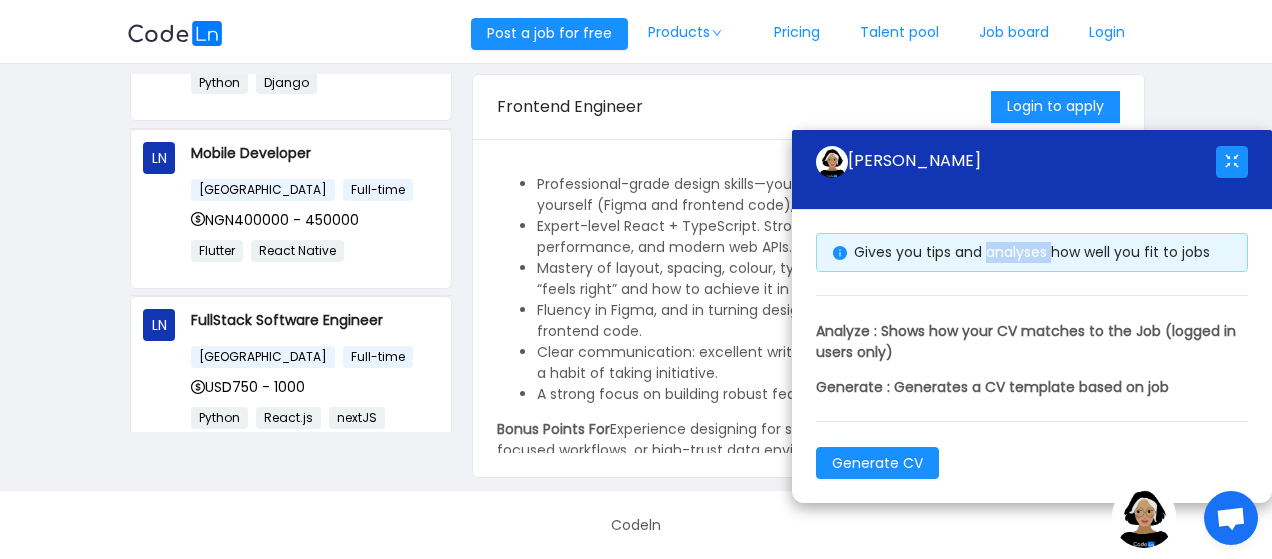 scroll, scrollTop: 0, scrollLeft: 0, axis: both 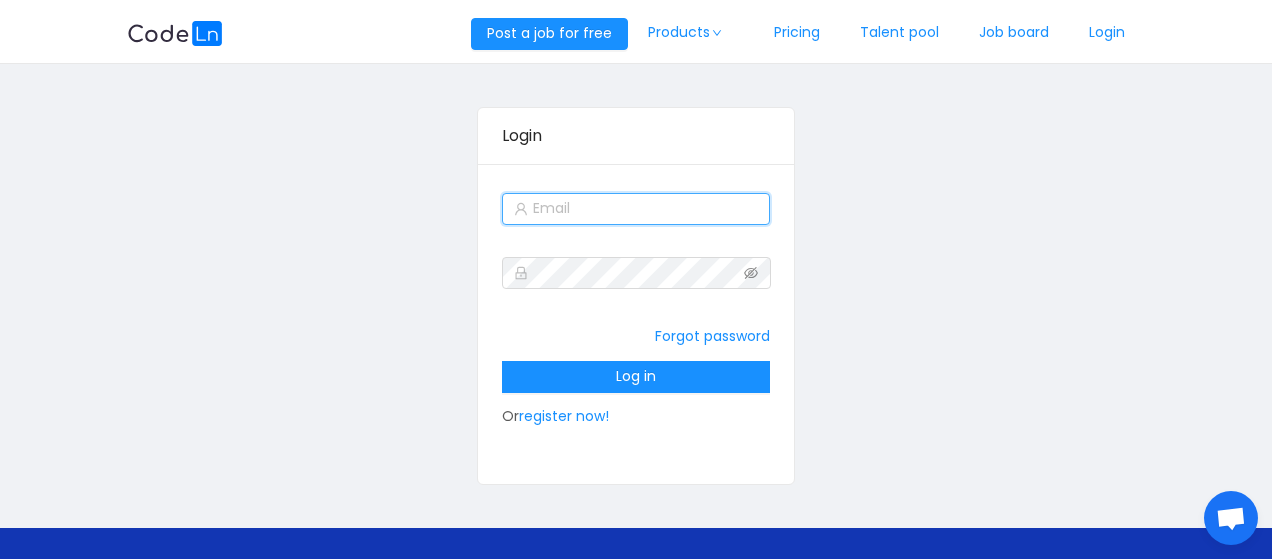 click at bounding box center (636, 209) 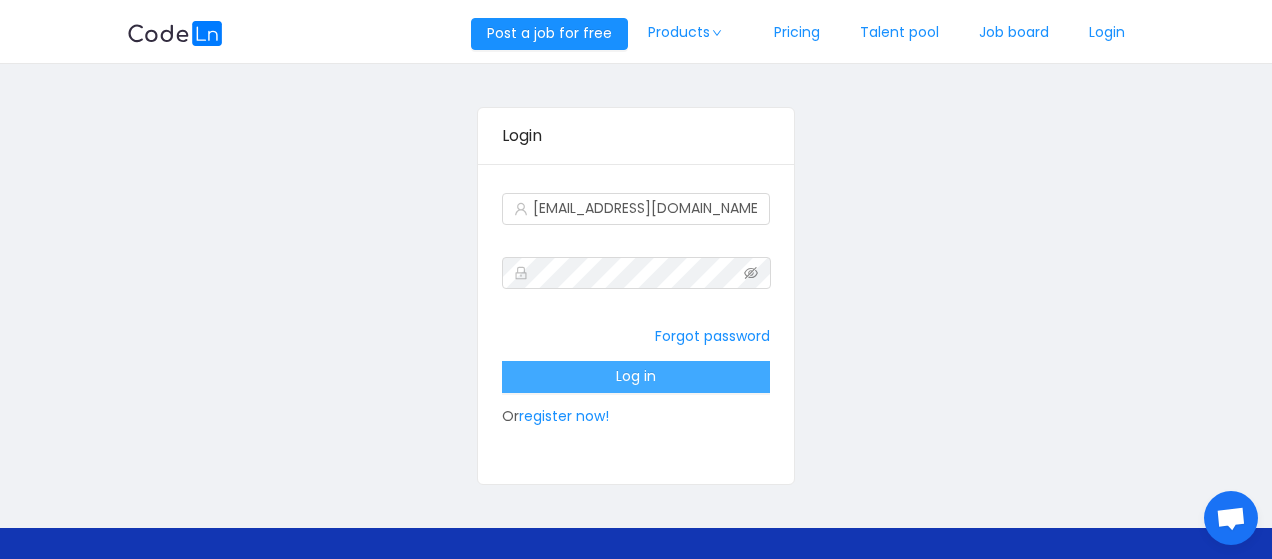 click on "Log in" at bounding box center (636, 377) 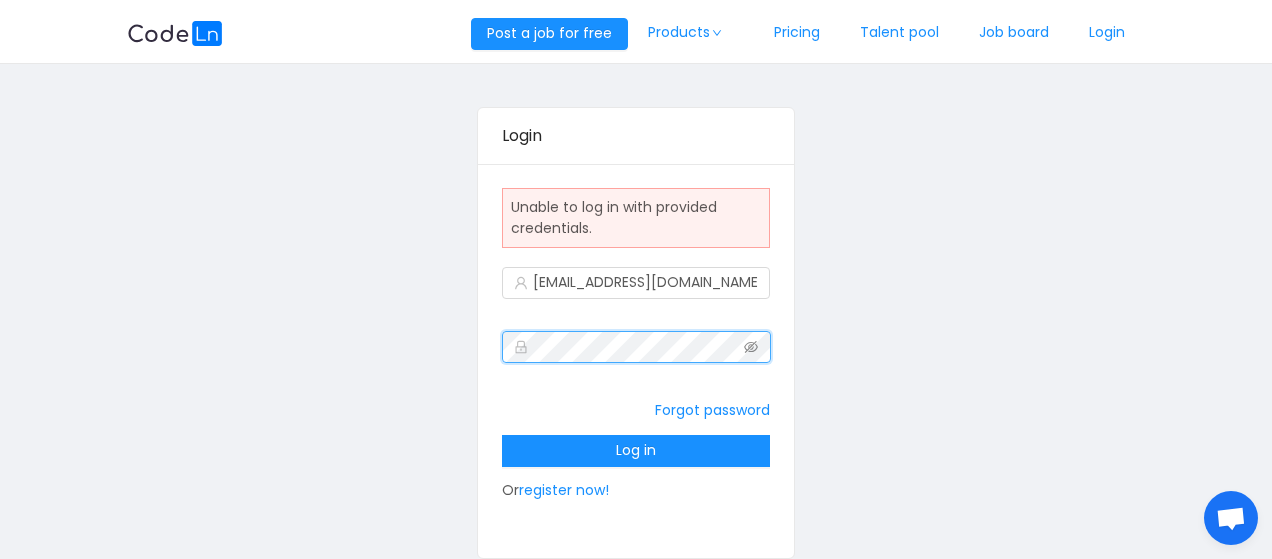 click on "Login Unable to log in with provided credentials. [EMAIL_ADDRESS][DOMAIN_NAME]
Forgot password
Log in
Or
register now!" at bounding box center [636, 333] 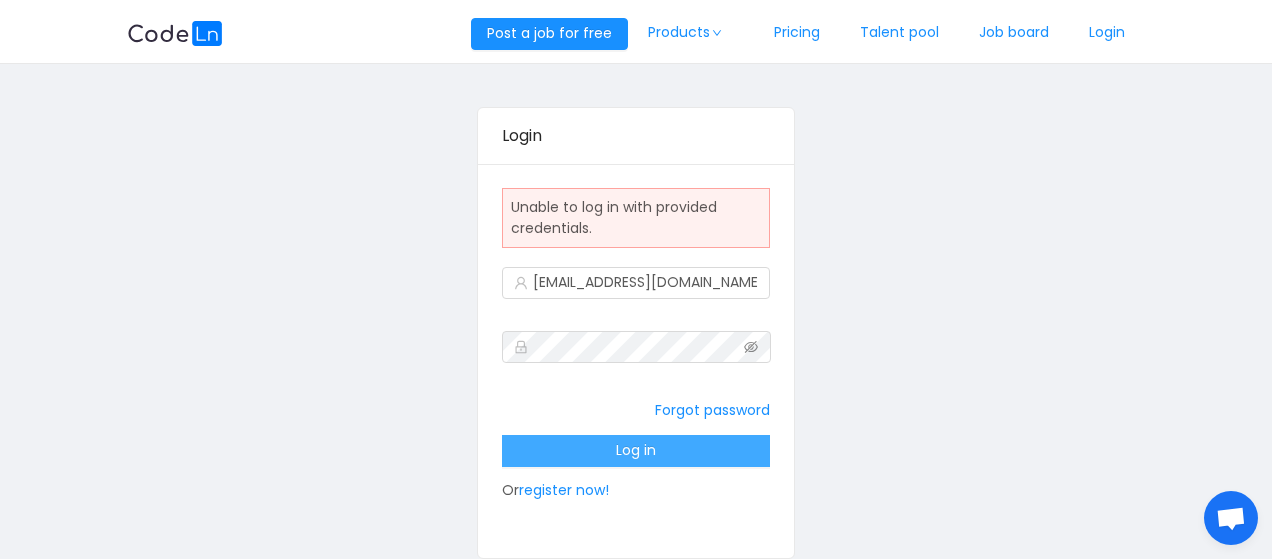 click on "Log in" at bounding box center [636, 451] 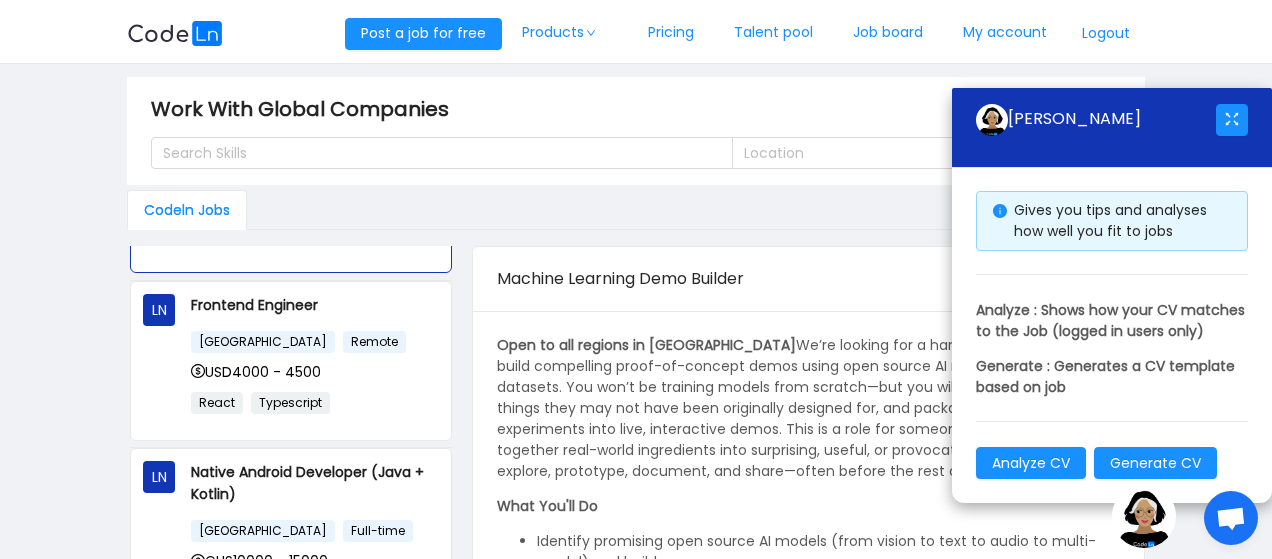 scroll, scrollTop: 144, scrollLeft: 0, axis: vertical 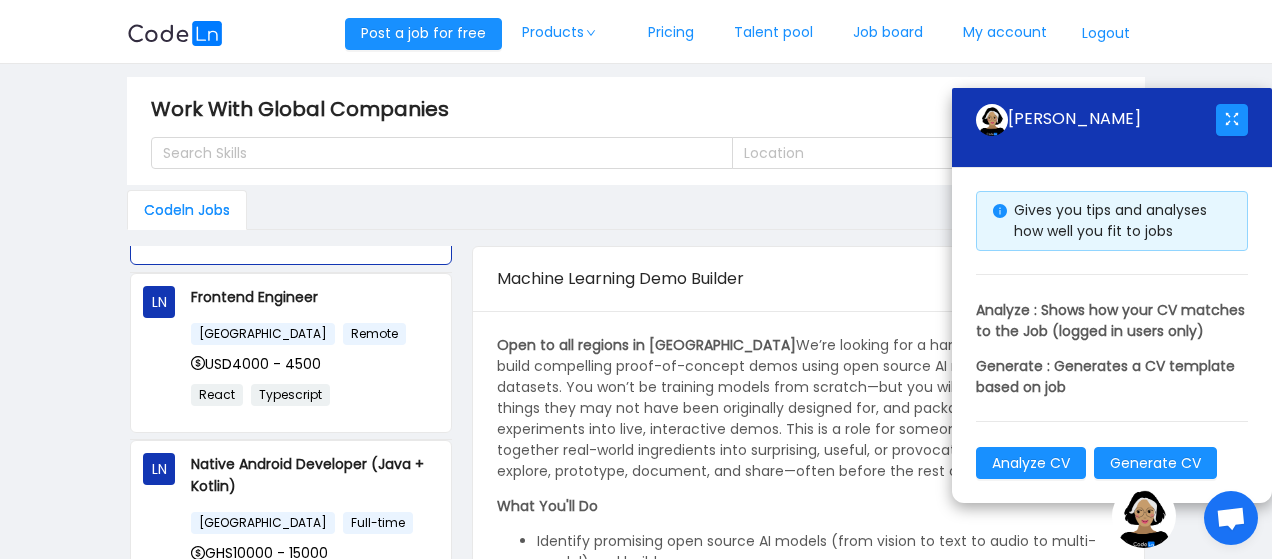 click on "USD4000 - 4500" at bounding box center (315, 364) 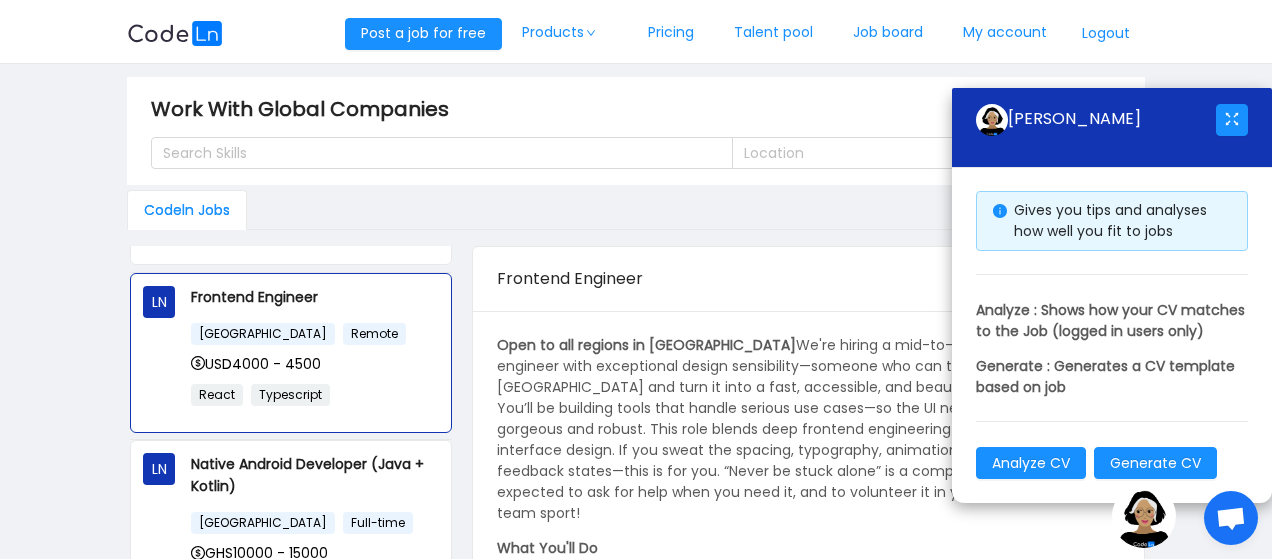 scroll, scrollTop: 172, scrollLeft: 0, axis: vertical 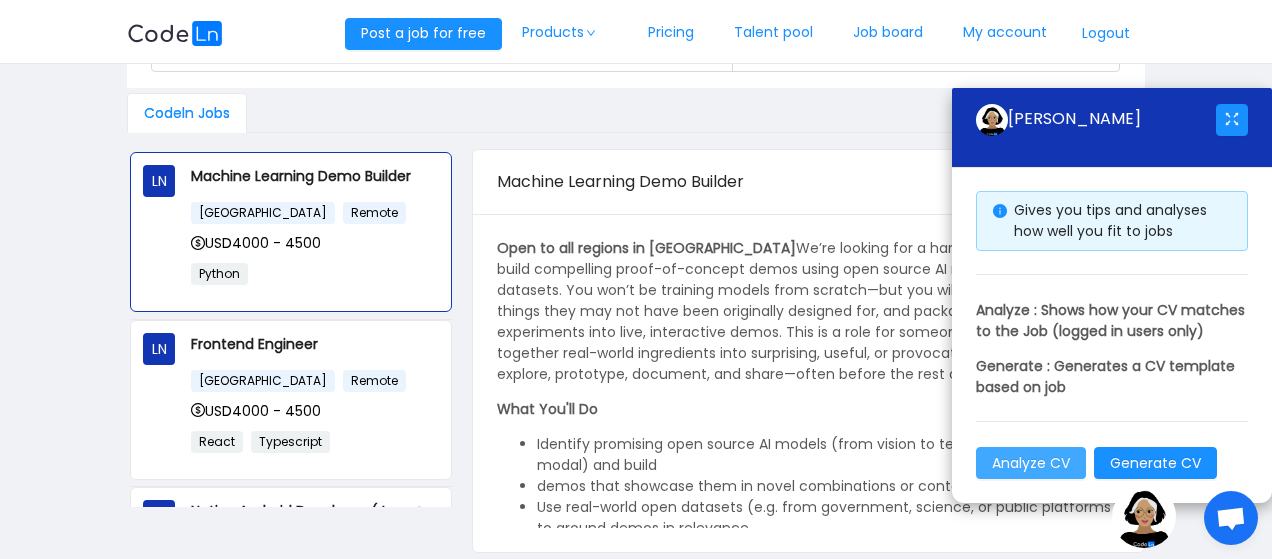 click on "Analyze CV" at bounding box center (1031, 463) 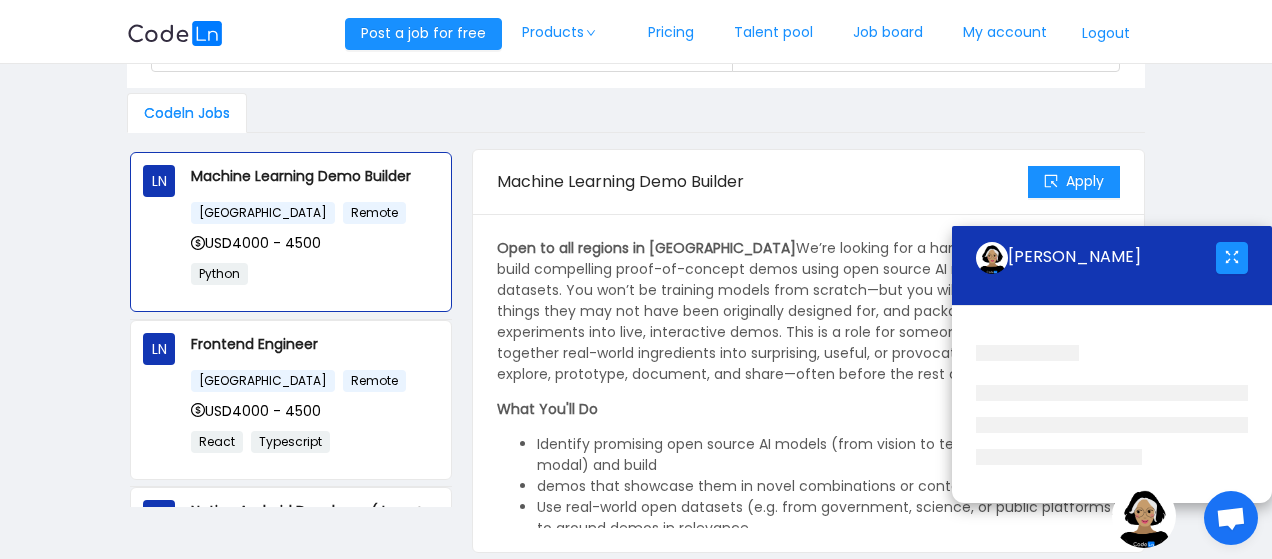click on "Nigeria   Remote" at bounding box center (315, 380) 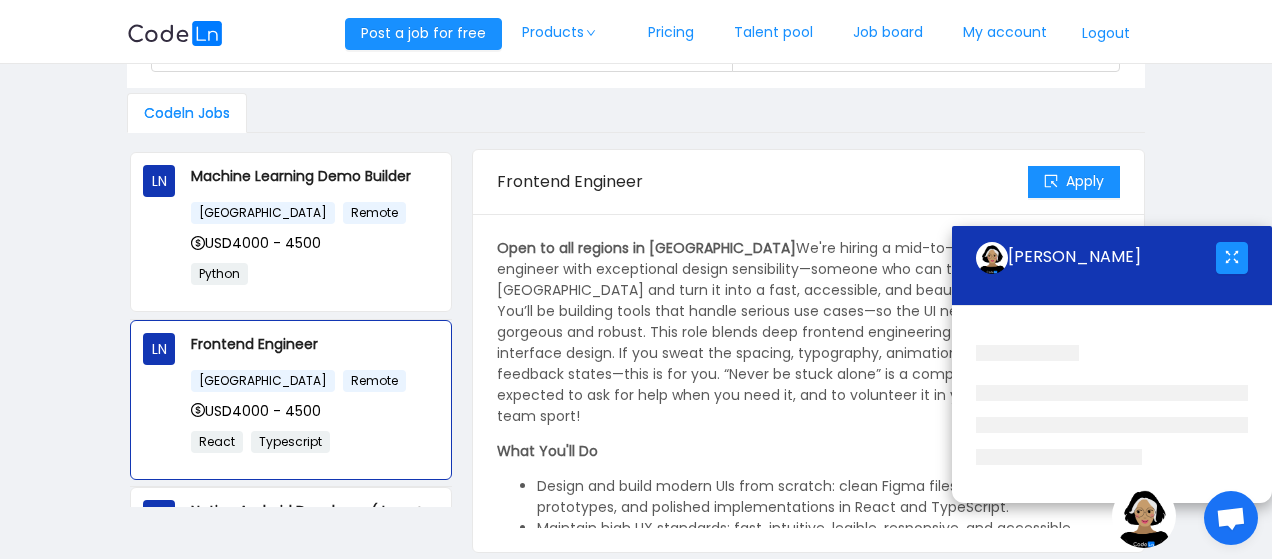 click on "Nigeria   Remote" at bounding box center [315, 380] 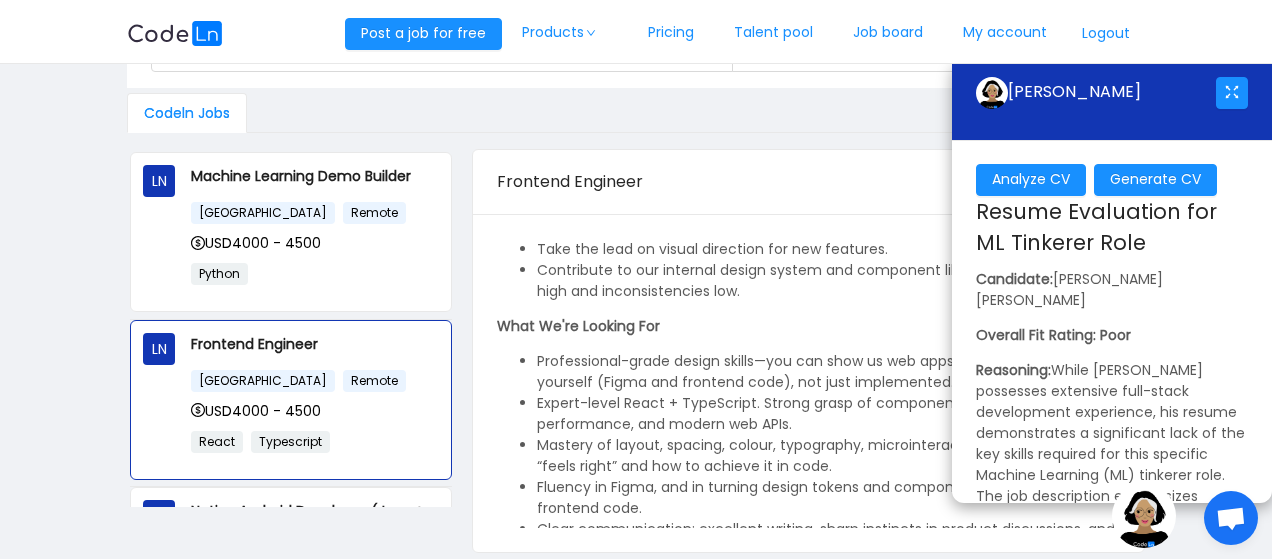 scroll, scrollTop: 465, scrollLeft: 0, axis: vertical 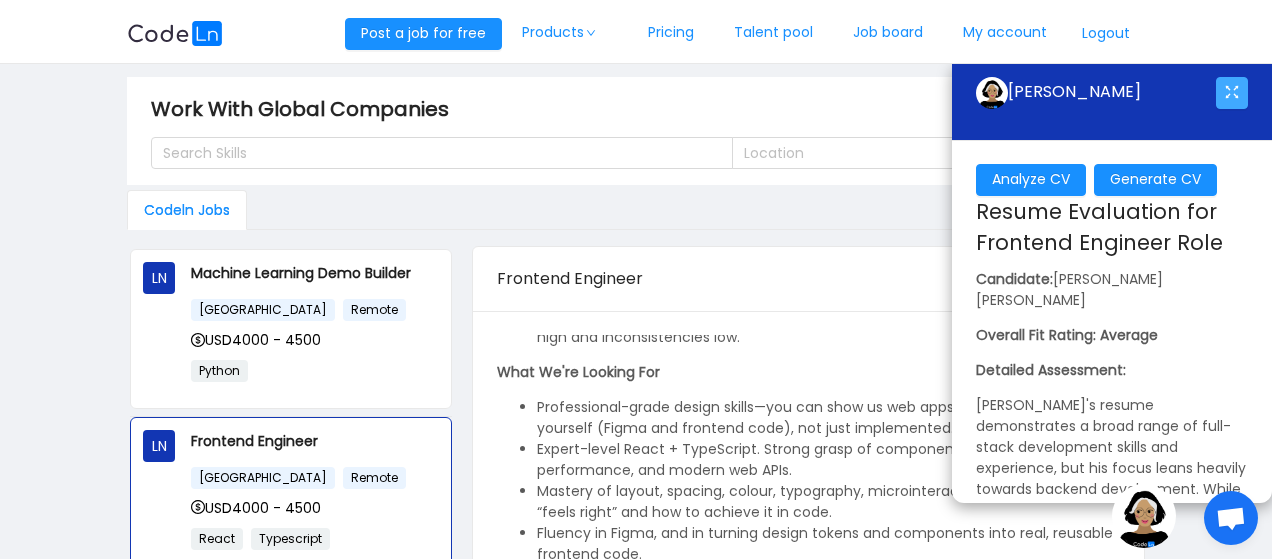 click at bounding box center (1232, 93) 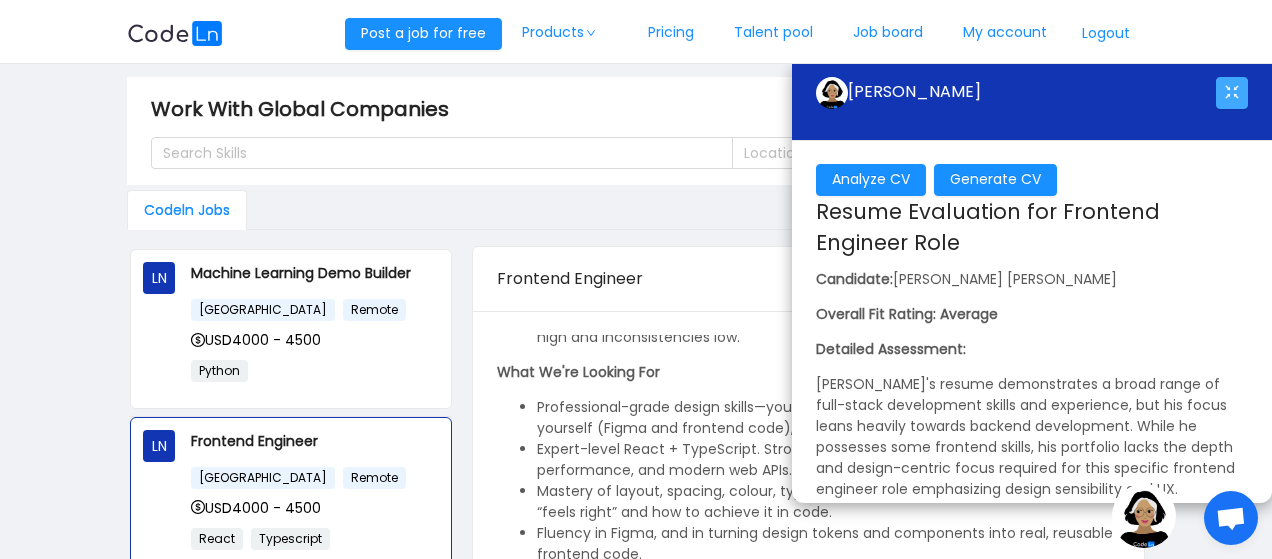 click at bounding box center [1232, 93] 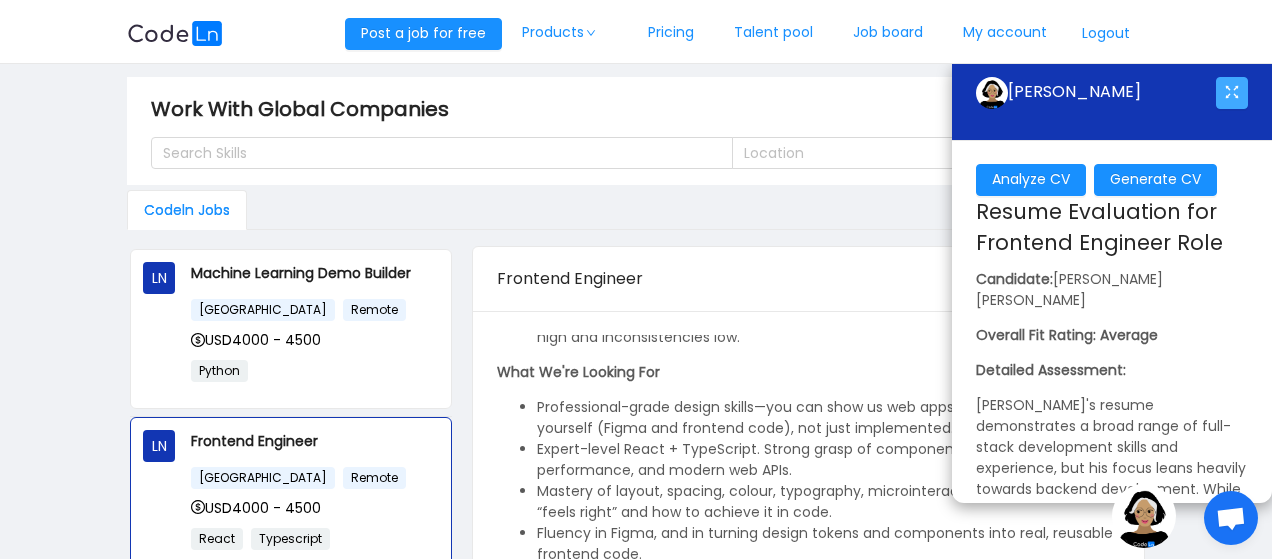 click at bounding box center [1232, 93] 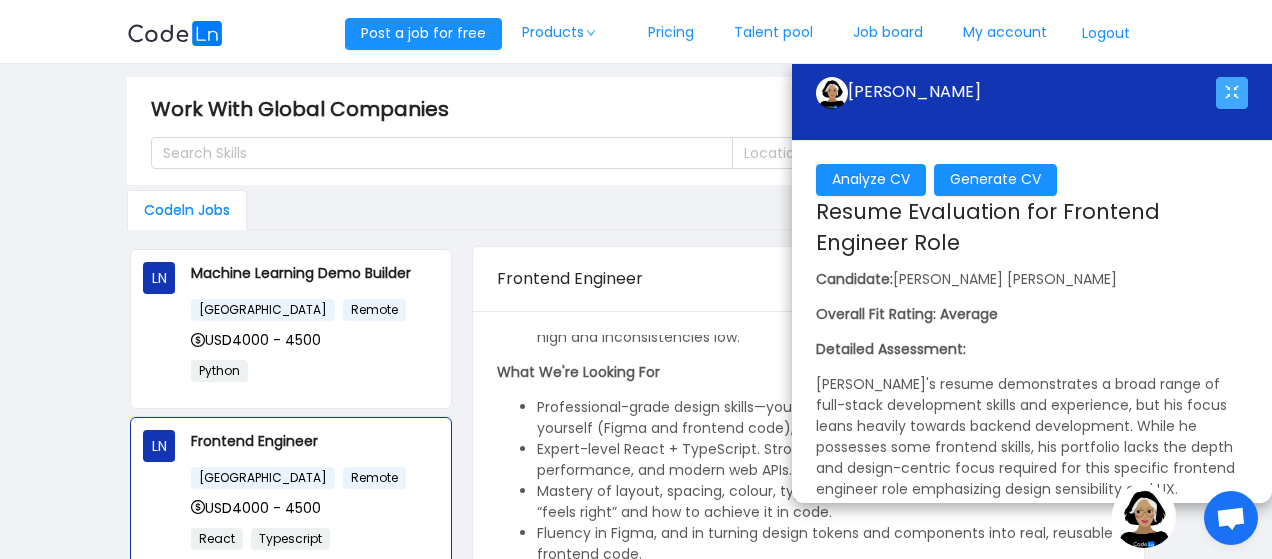 click at bounding box center (1232, 93) 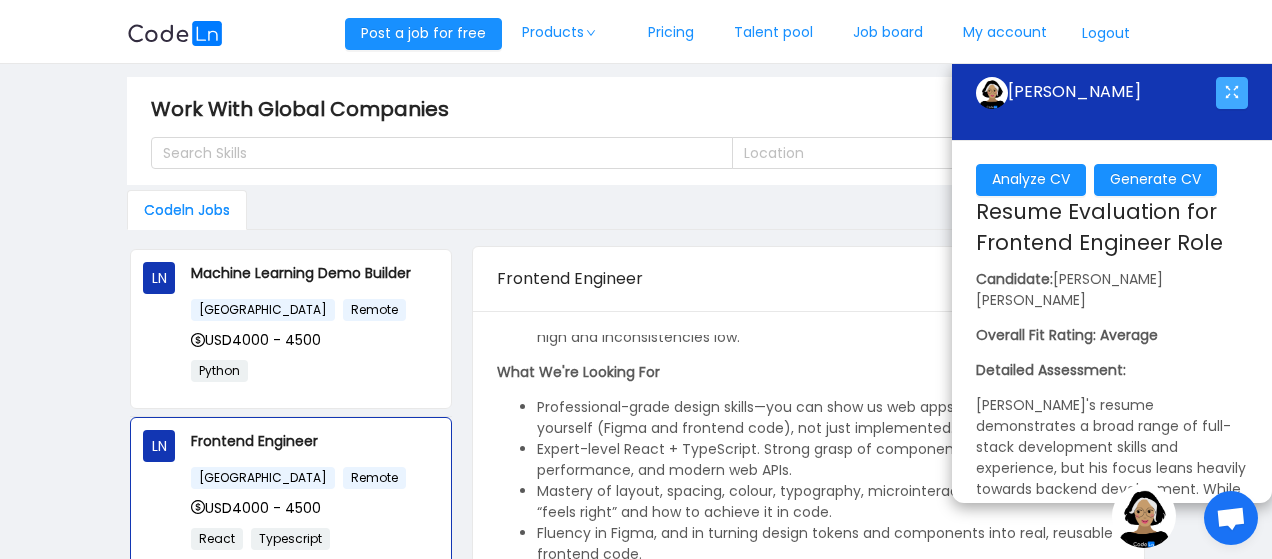 click at bounding box center (1232, 93) 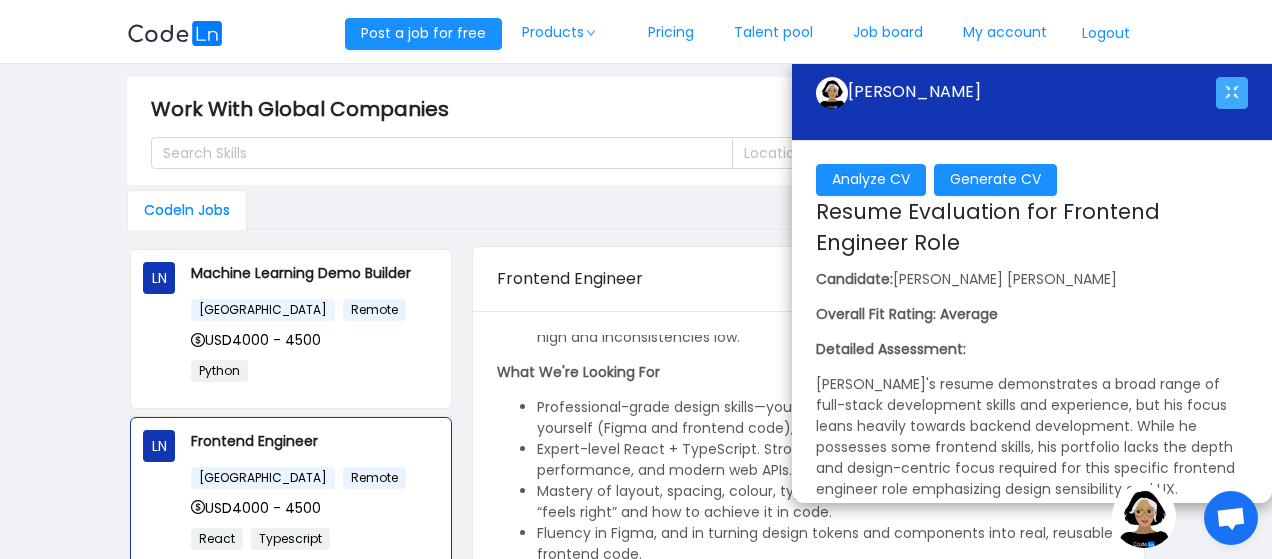 click at bounding box center [1232, 93] 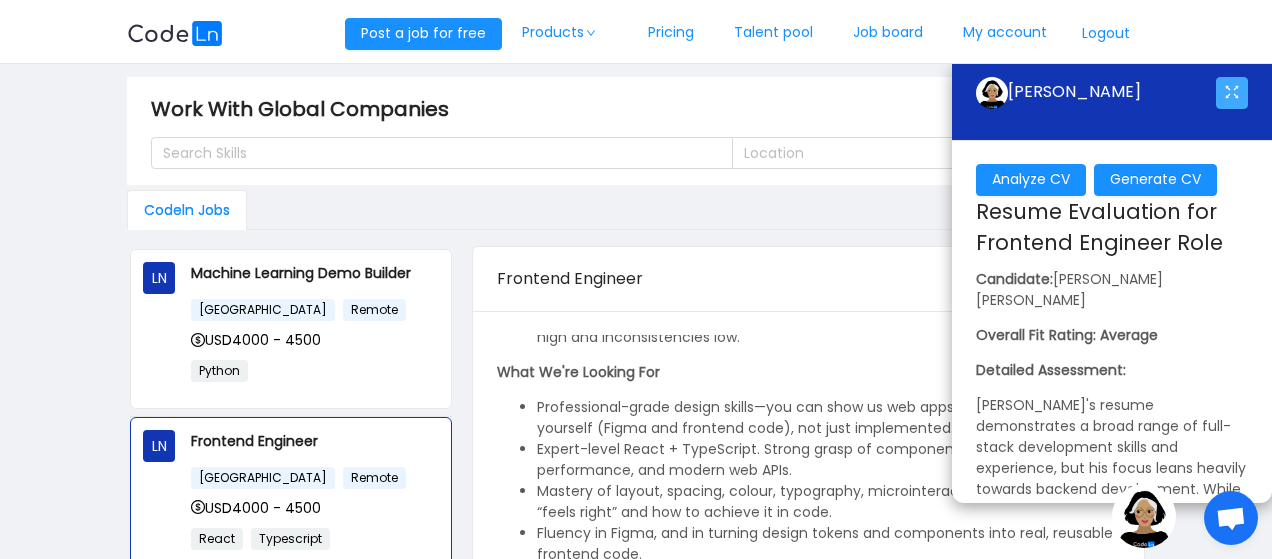 click at bounding box center [1232, 93] 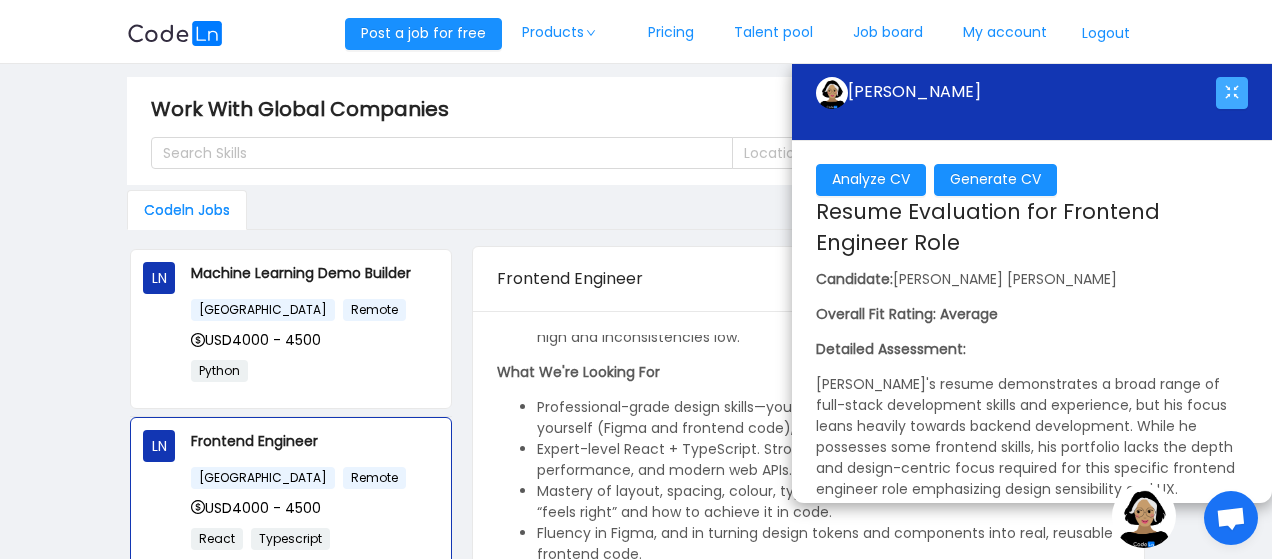 click at bounding box center [1232, 93] 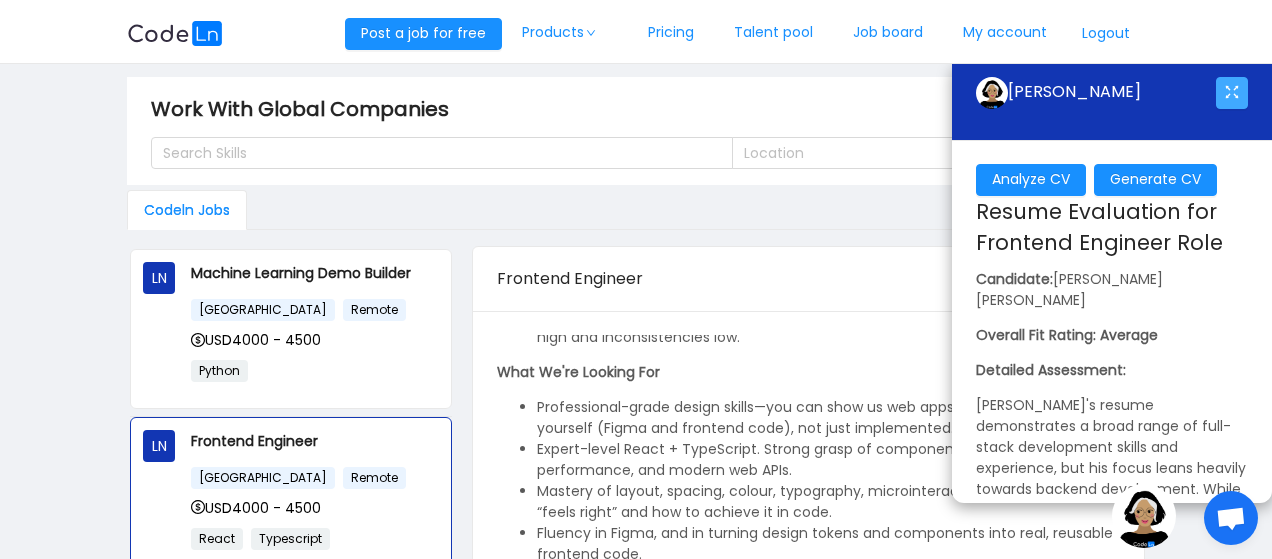 scroll, scrollTop: 172, scrollLeft: 0, axis: vertical 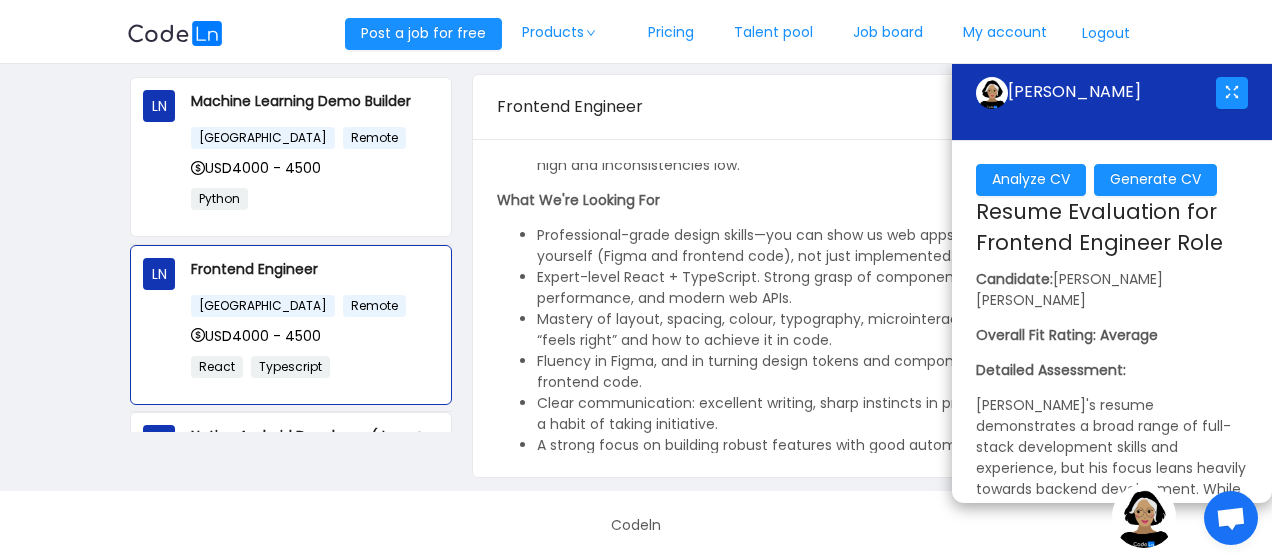 click at bounding box center (1231, 518) 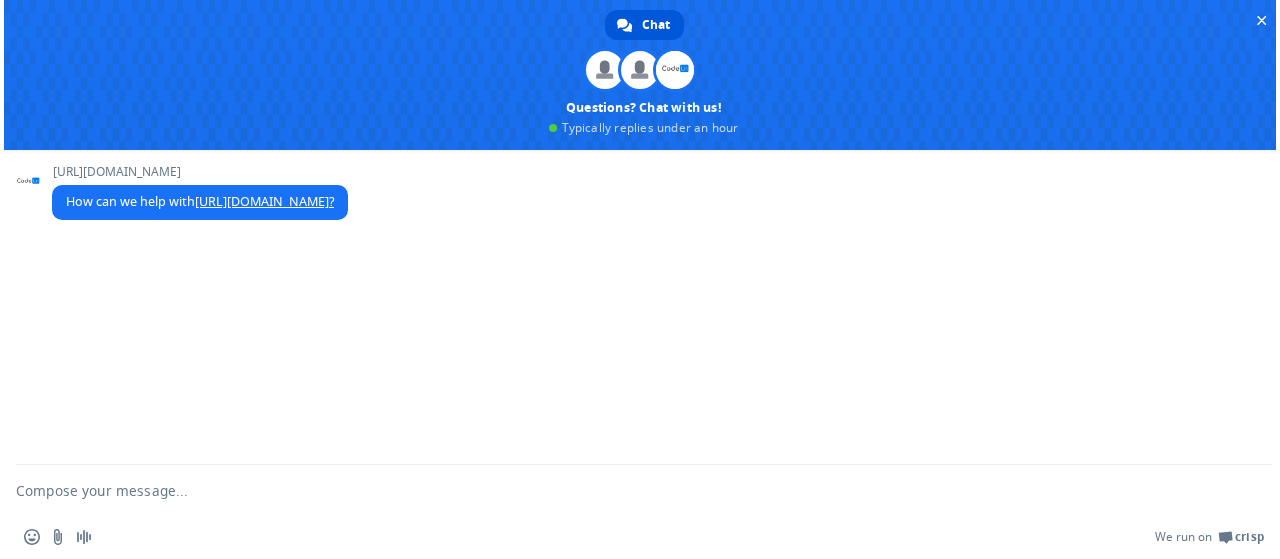 scroll, scrollTop: 0, scrollLeft: 0, axis: both 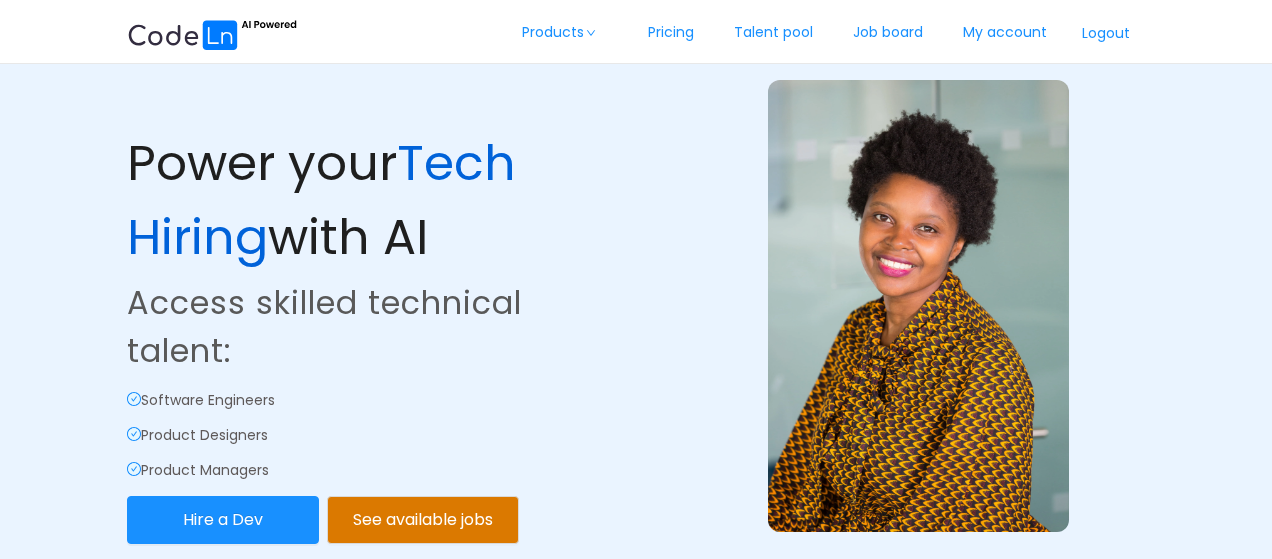 click on "Job board" at bounding box center (888, 33) 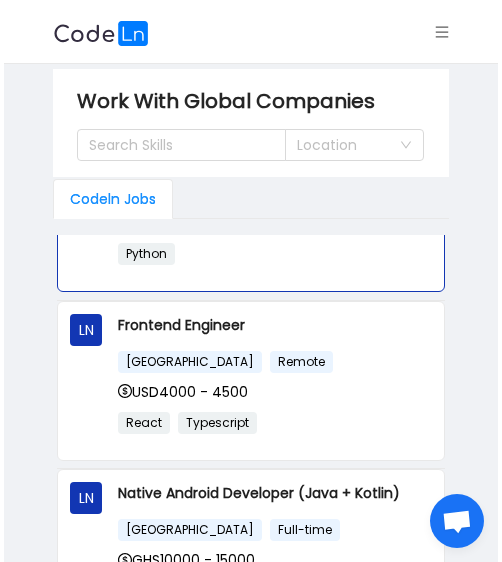scroll, scrollTop: 108, scrollLeft: 0, axis: vertical 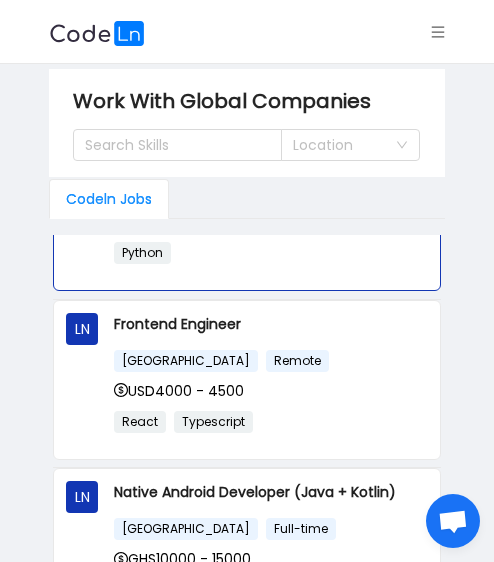 click on "Frontend Engineer" at bounding box center (270, 324) 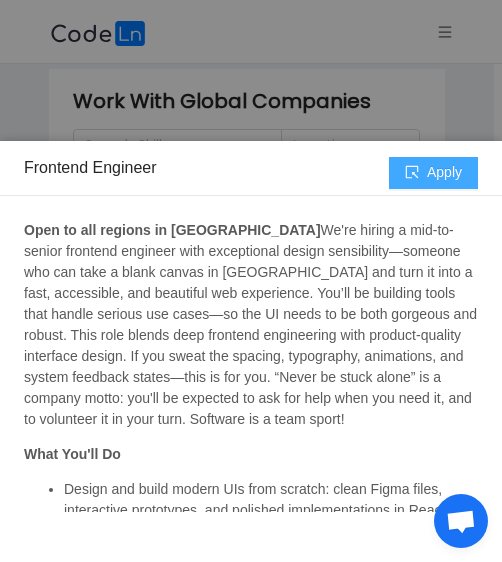 click on "Apply" at bounding box center [433, 173] 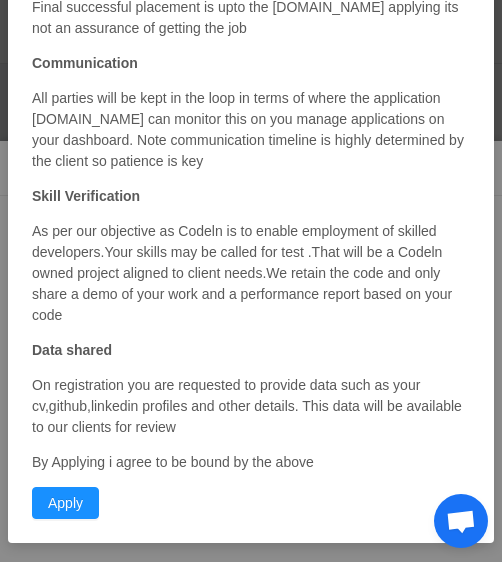 scroll, scrollTop: 230, scrollLeft: 0, axis: vertical 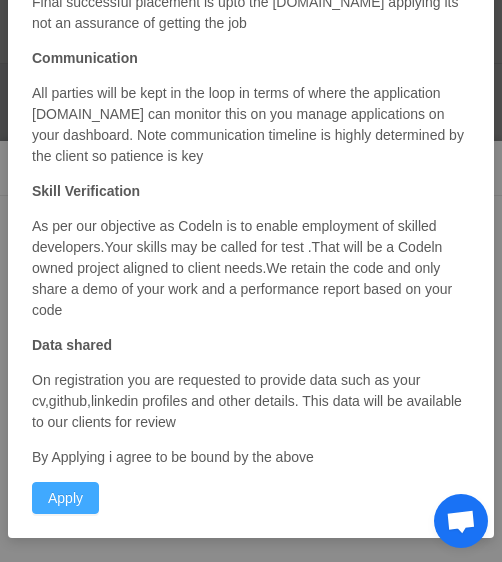 click on "Apply" at bounding box center [65, 498] 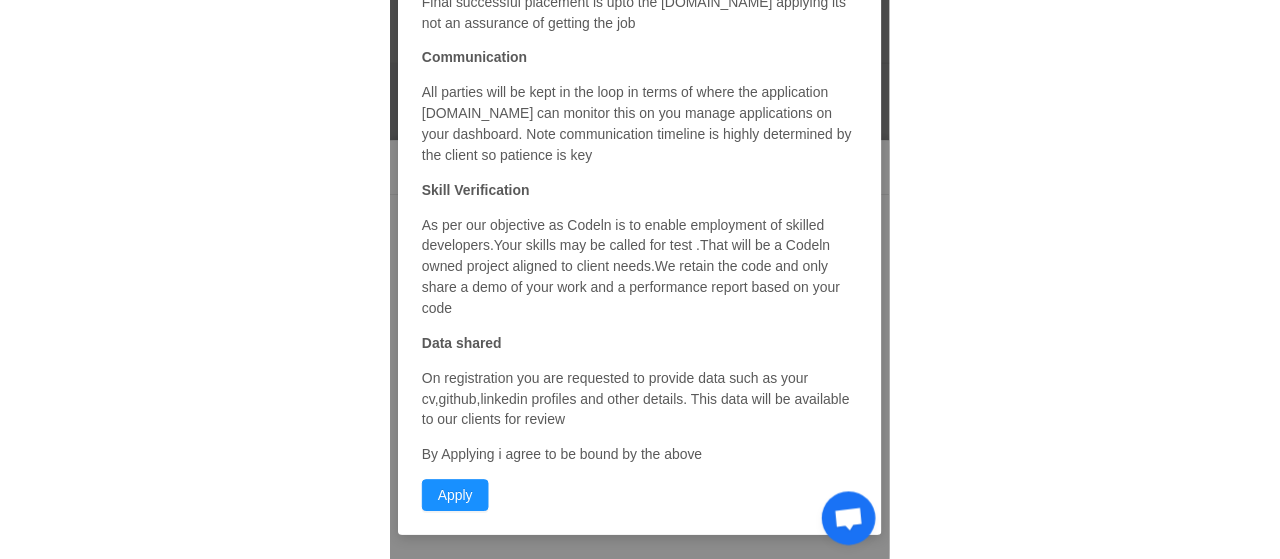 scroll, scrollTop: 138, scrollLeft: 0, axis: vertical 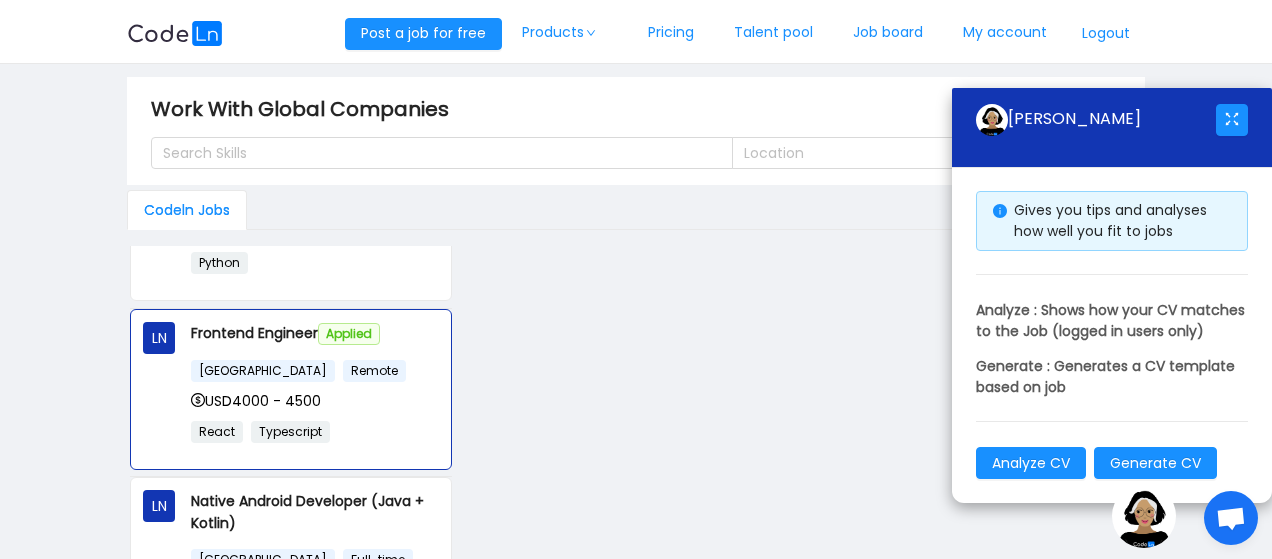 click on "My account" at bounding box center (1005, 33) 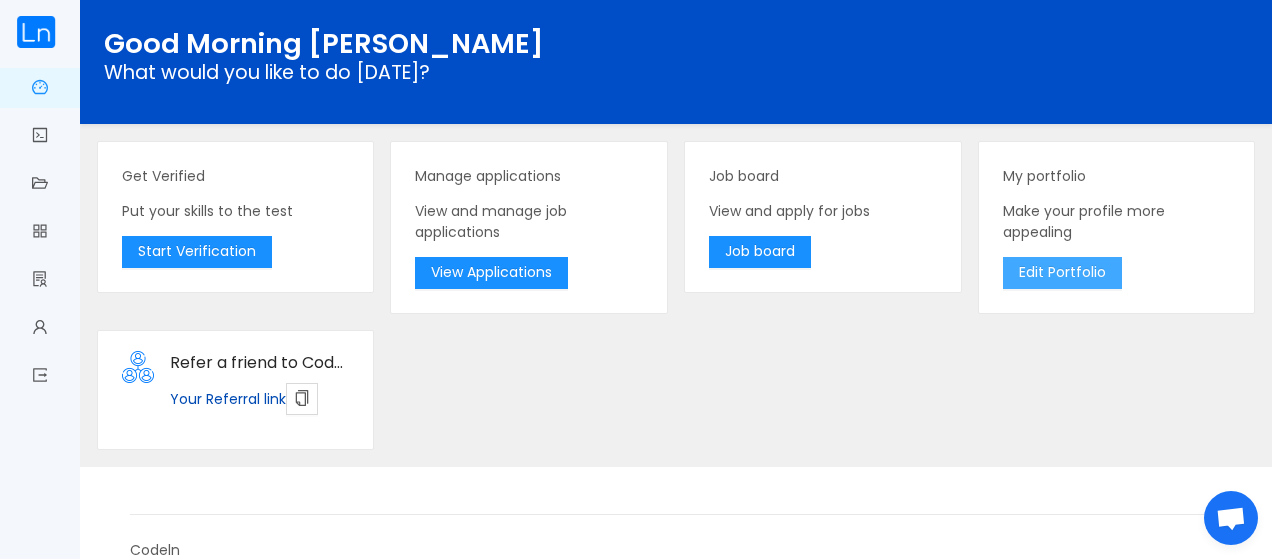 click on "Edit Portfolio" at bounding box center (1062, 273) 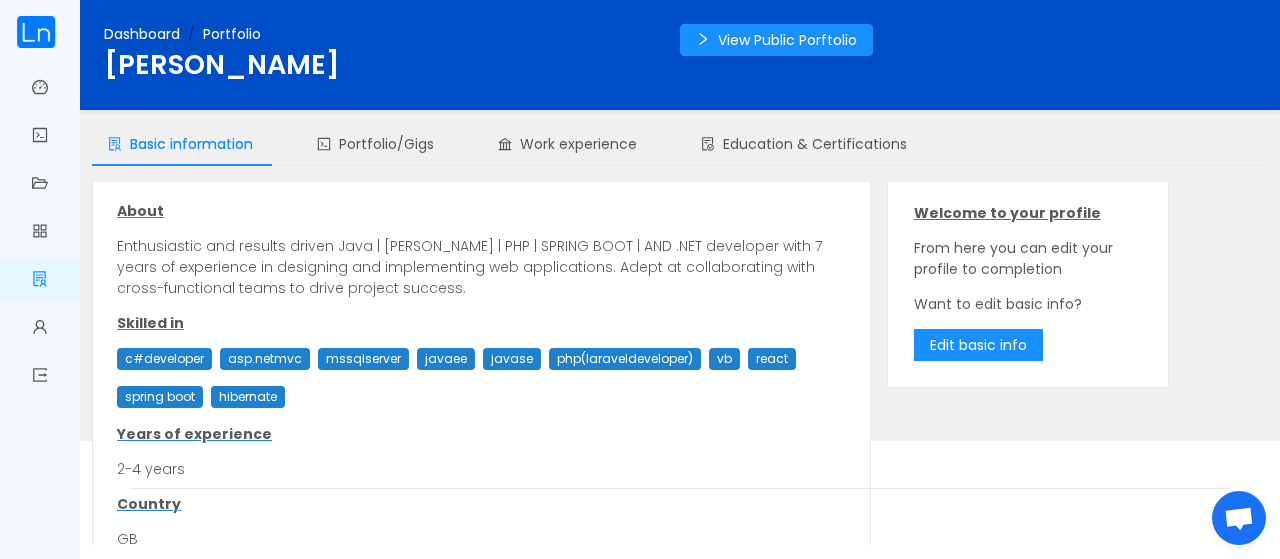 scroll, scrollTop: 0, scrollLeft: 0, axis: both 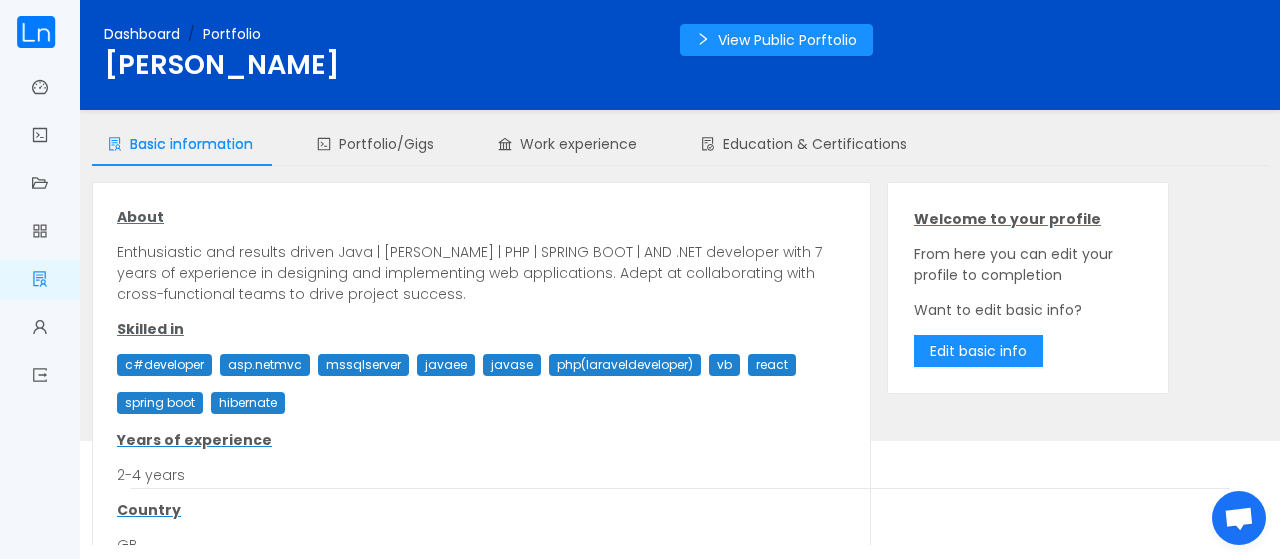 click on "Dashboard" at bounding box center (142, 34) 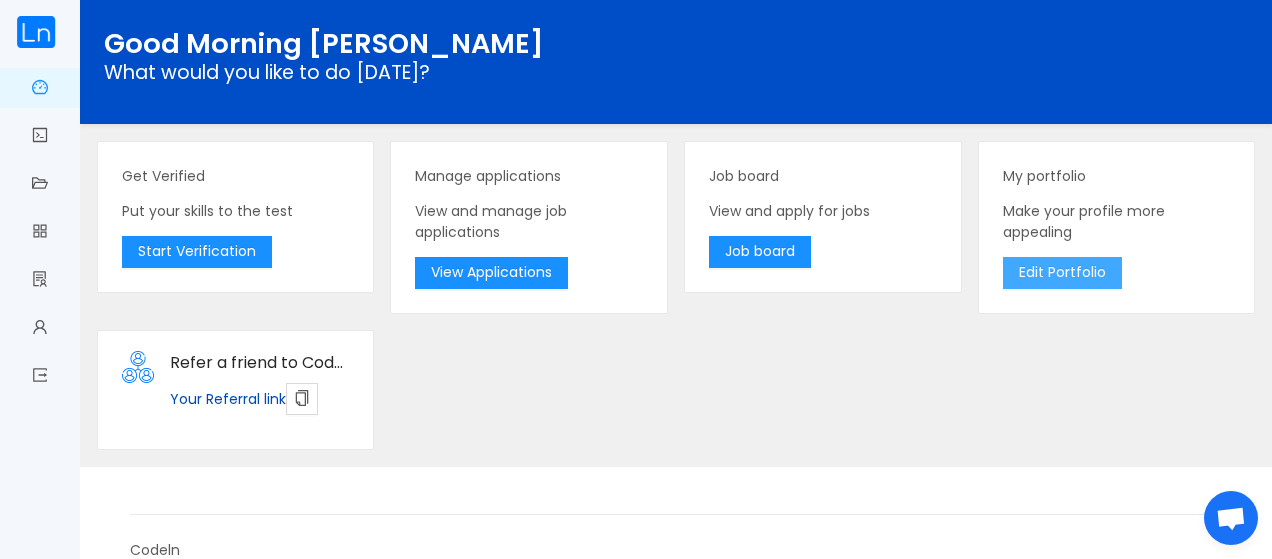 click on "Edit Portfolio" at bounding box center (1062, 273) 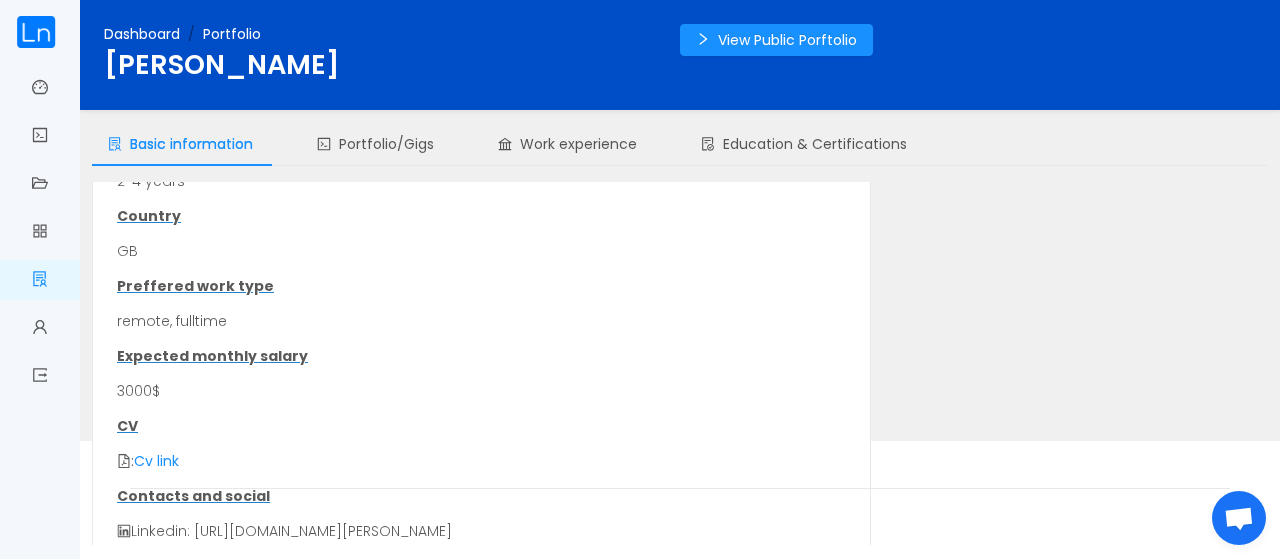 scroll, scrollTop: 398, scrollLeft: 0, axis: vertical 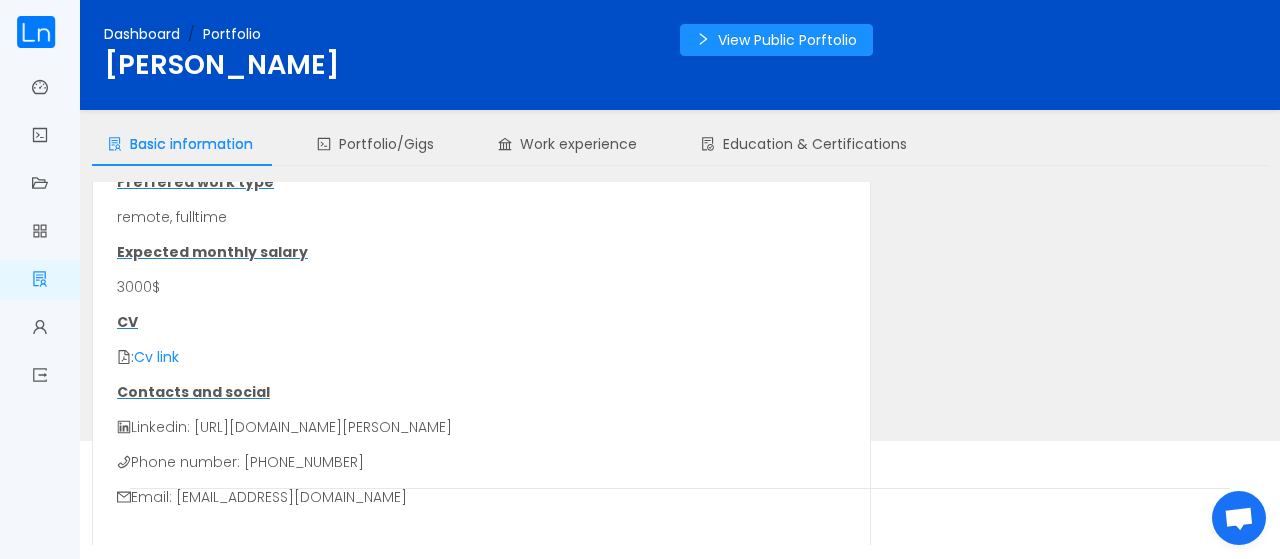 click on "Cv link" at bounding box center (156, 357) 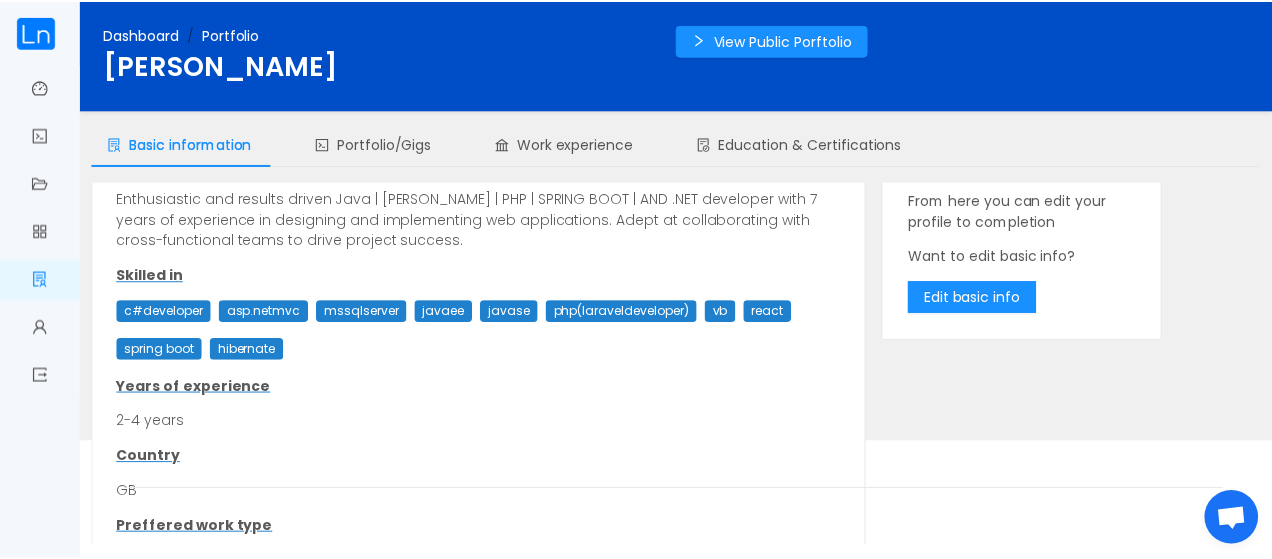 scroll, scrollTop: 0, scrollLeft: 0, axis: both 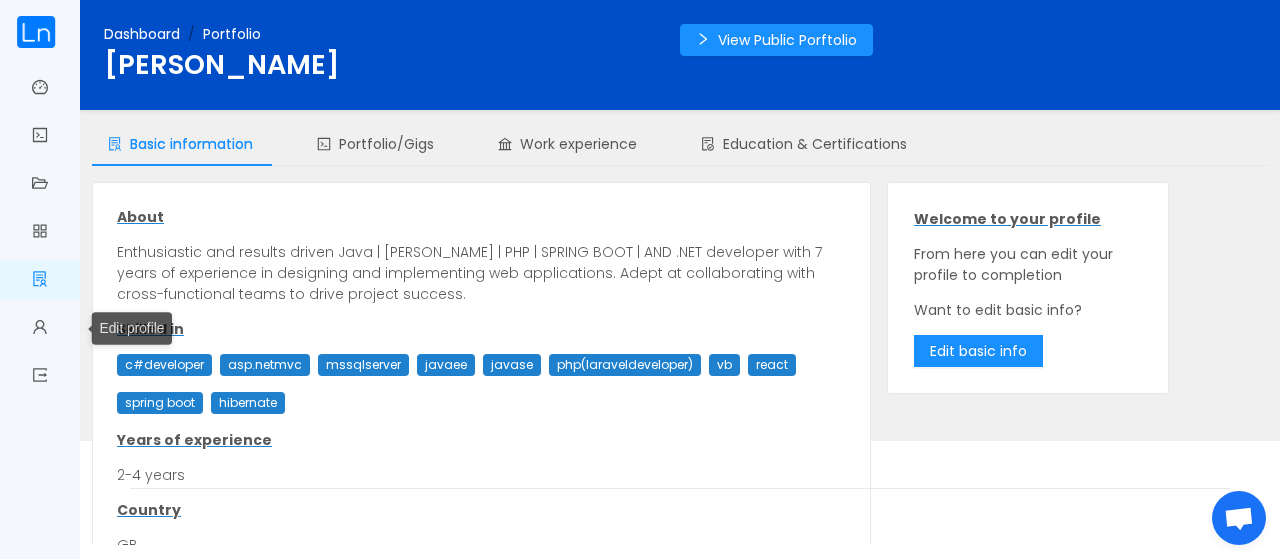 click on "Edit profile" at bounding box center [40, 329] 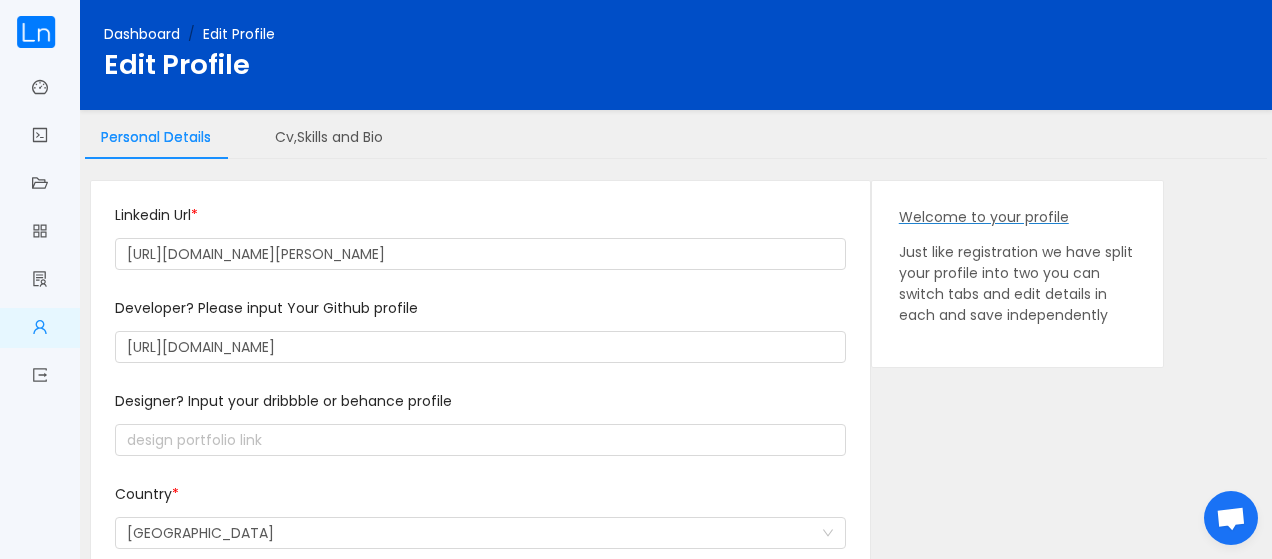 click on "Cv,Skills and Bio" at bounding box center (329, 137) 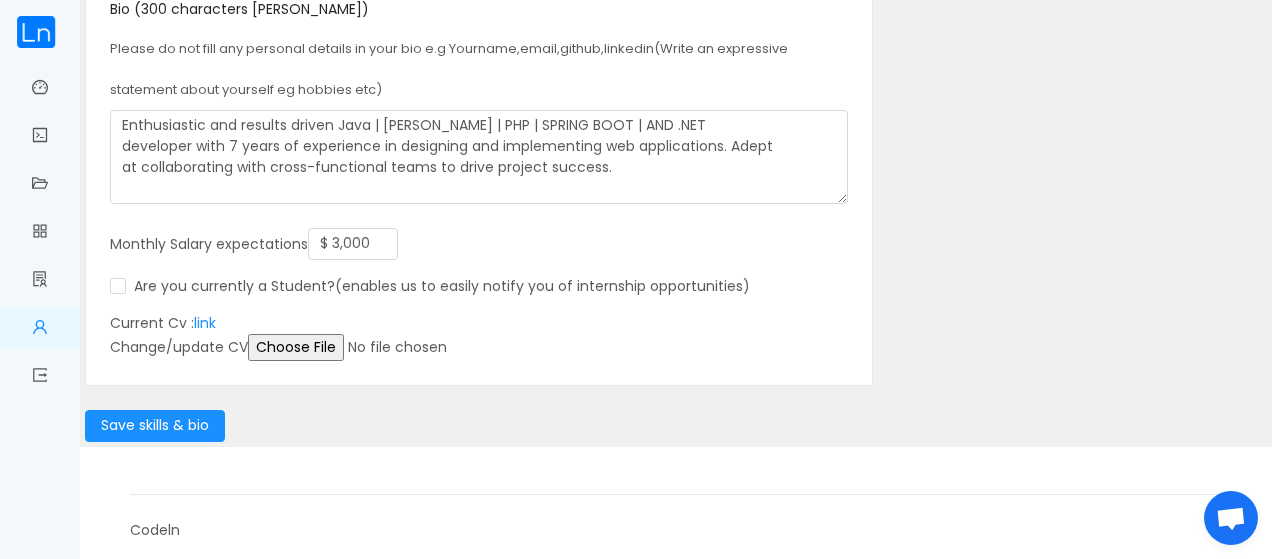 scroll, scrollTop: 335, scrollLeft: 0, axis: vertical 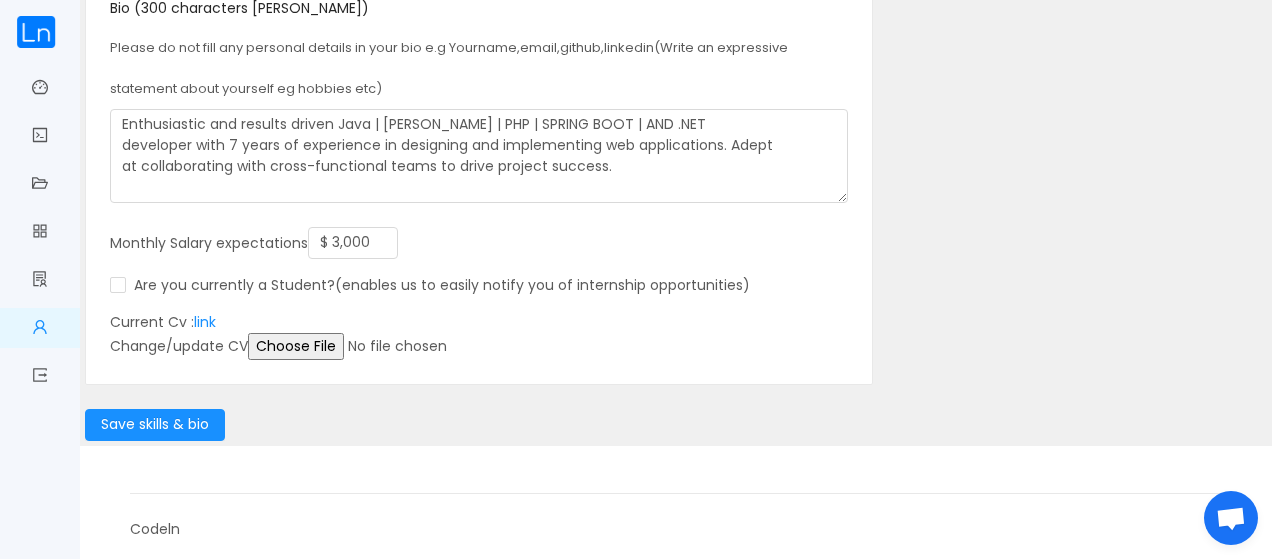 click at bounding box center (401, 346) 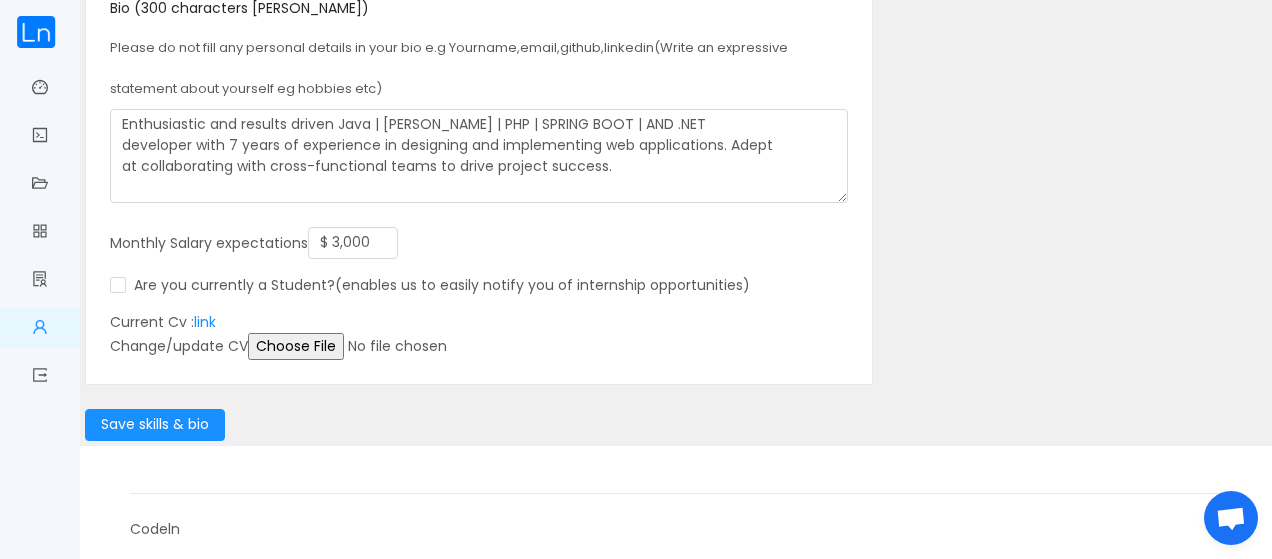 click at bounding box center [401, 346] 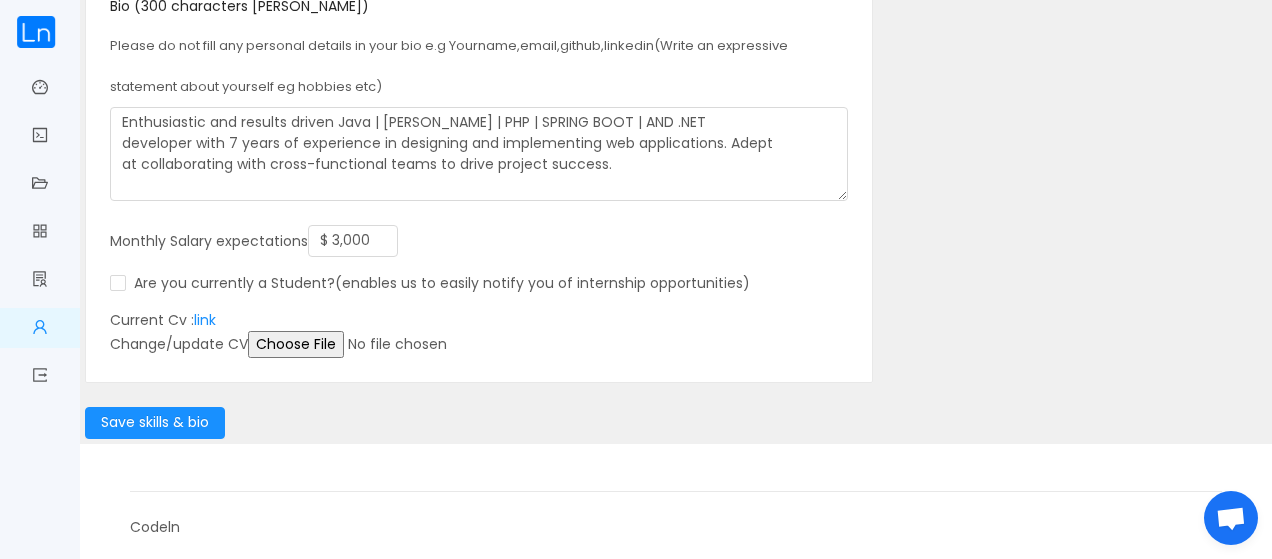 click on "link" at bounding box center [205, 320] 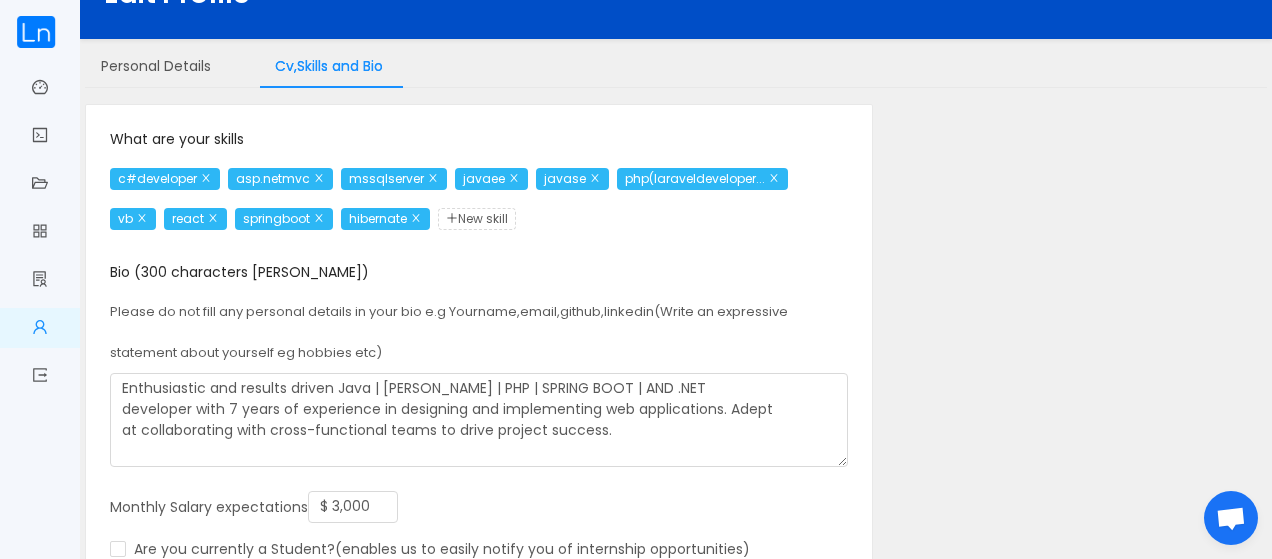 scroll, scrollTop: 0, scrollLeft: 0, axis: both 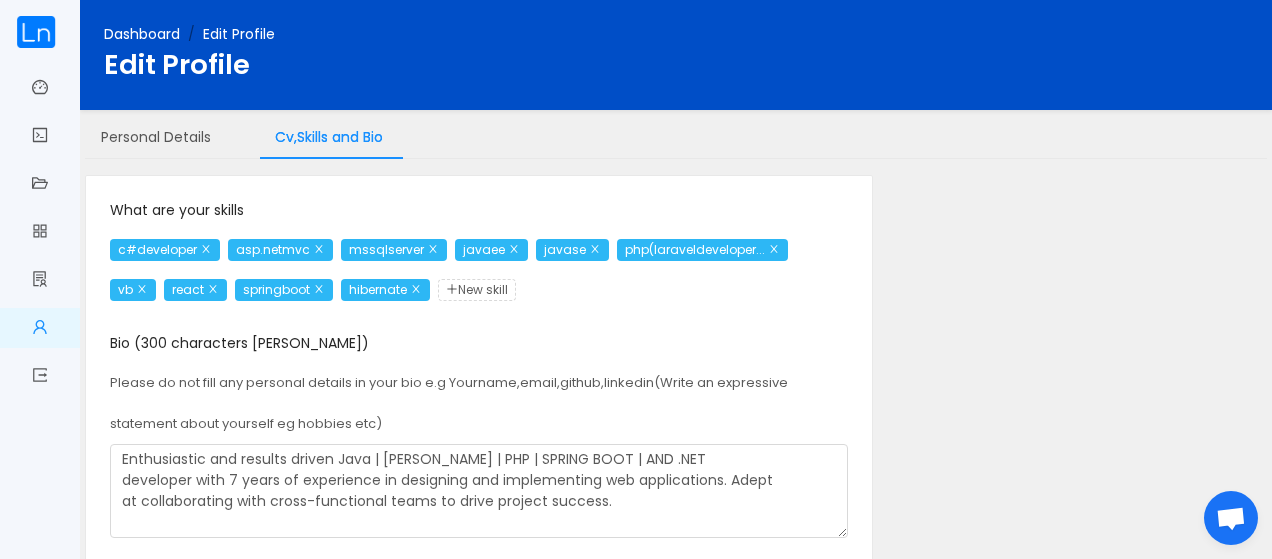 click on "Dashboard" at bounding box center [142, 34] 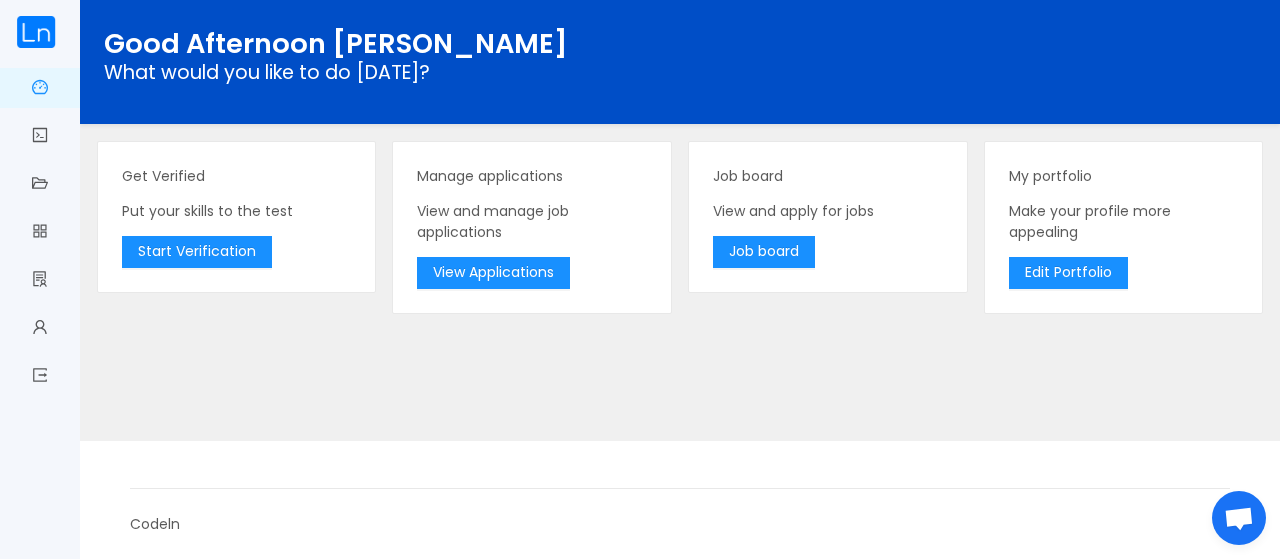 click at bounding box center [36, 32] 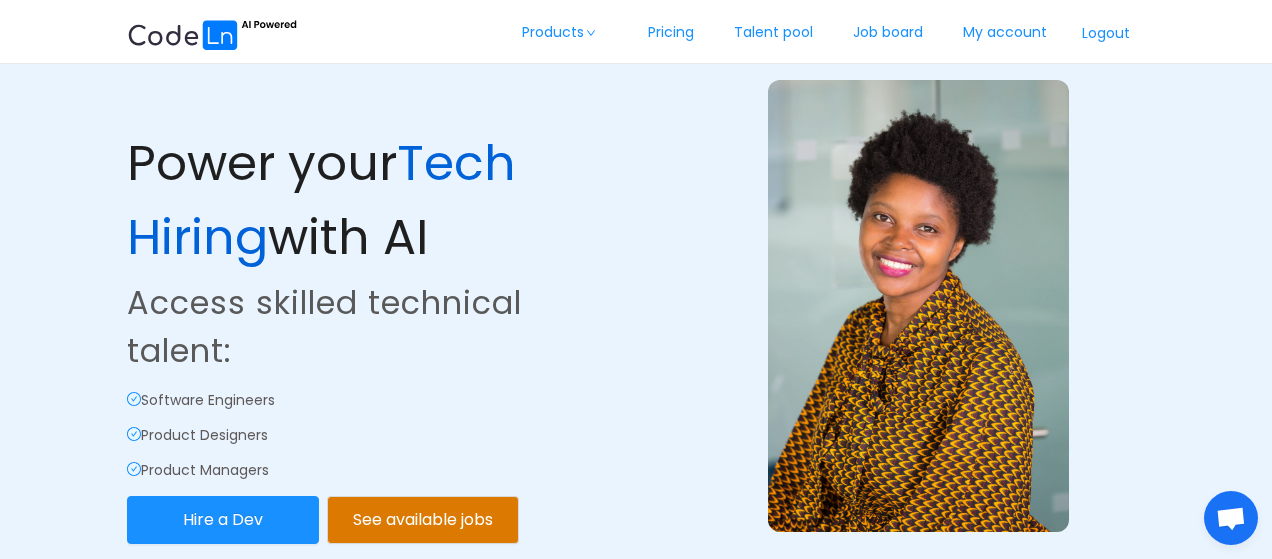 click on "Job board" at bounding box center (888, 33) 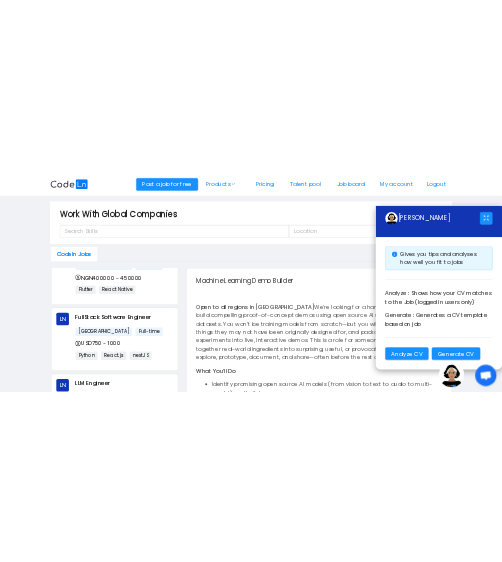 scroll, scrollTop: 1128, scrollLeft: 0, axis: vertical 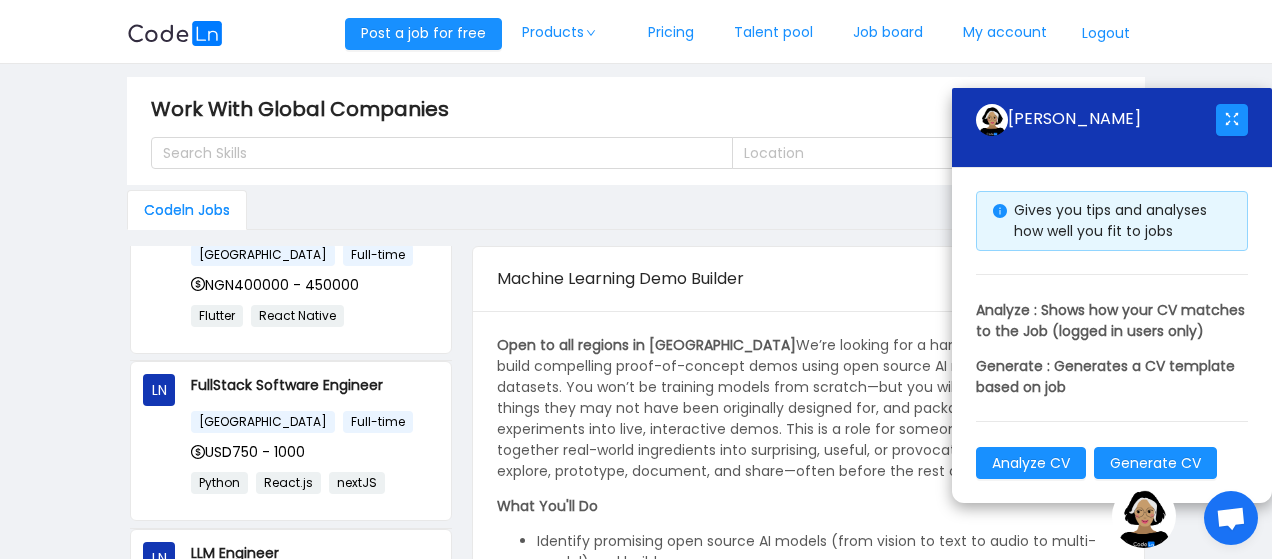 click on "Nigeria   Full-time" at bounding box center [315, 421] 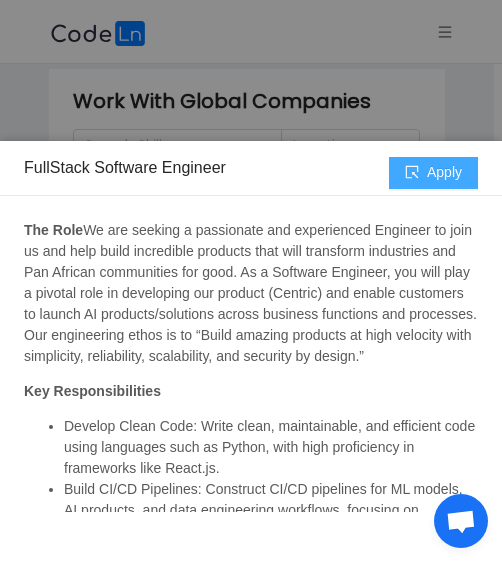 click on "Apply" at bounding box center (433, 173) 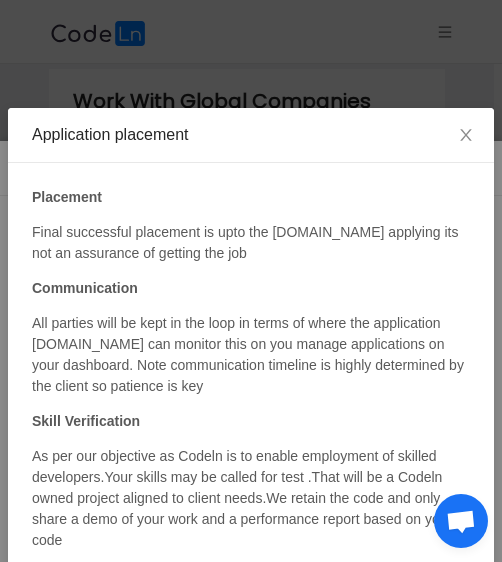 scroll, scrollTop: 230, scrollLeft: 0, axis: vertical 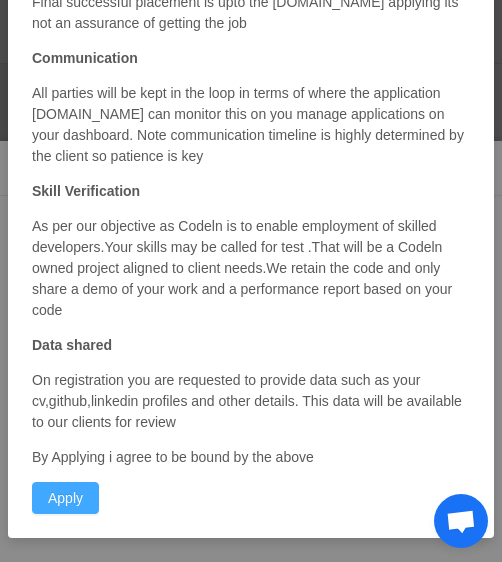 click on "Apply" at bounding box center [65, 498] 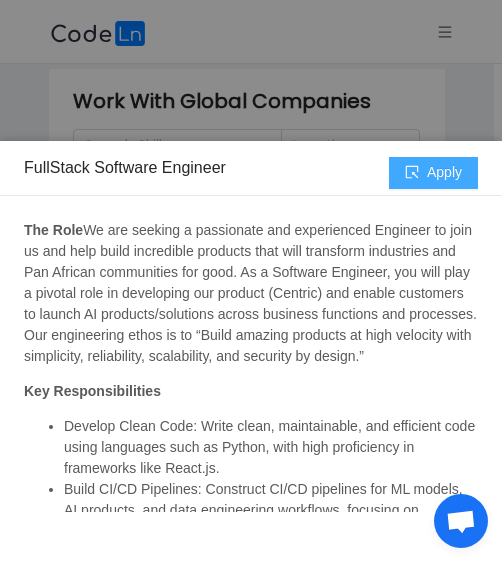 scroll, scrollTop: 138, scrollLeft: 0, axis: vertical 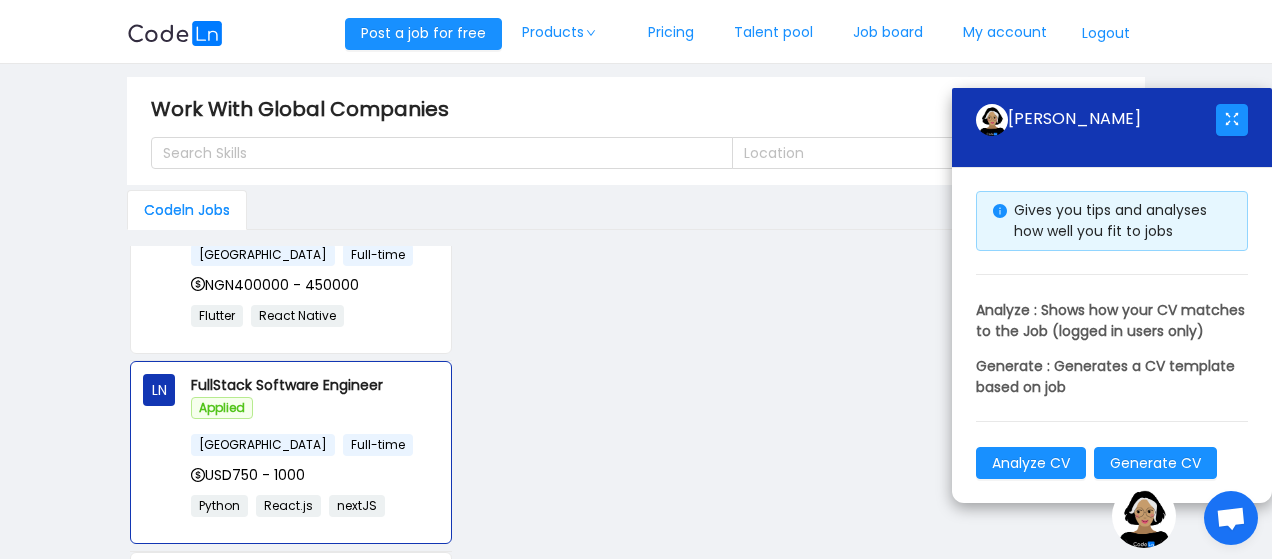 click on "Job board" at bounding box center (888, 33) 